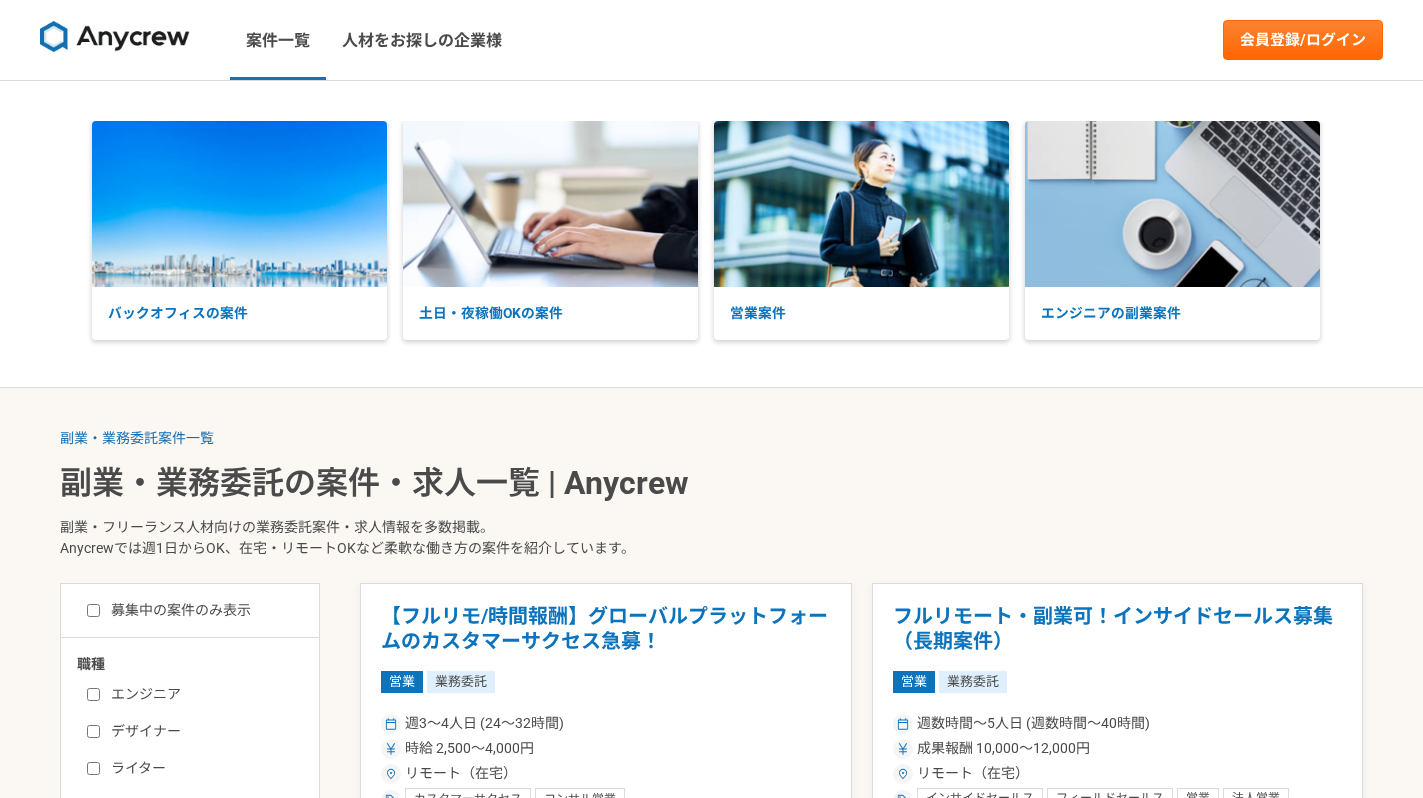 scroll, scrollTop: 288, scrollLeft: 0, axis: vertical 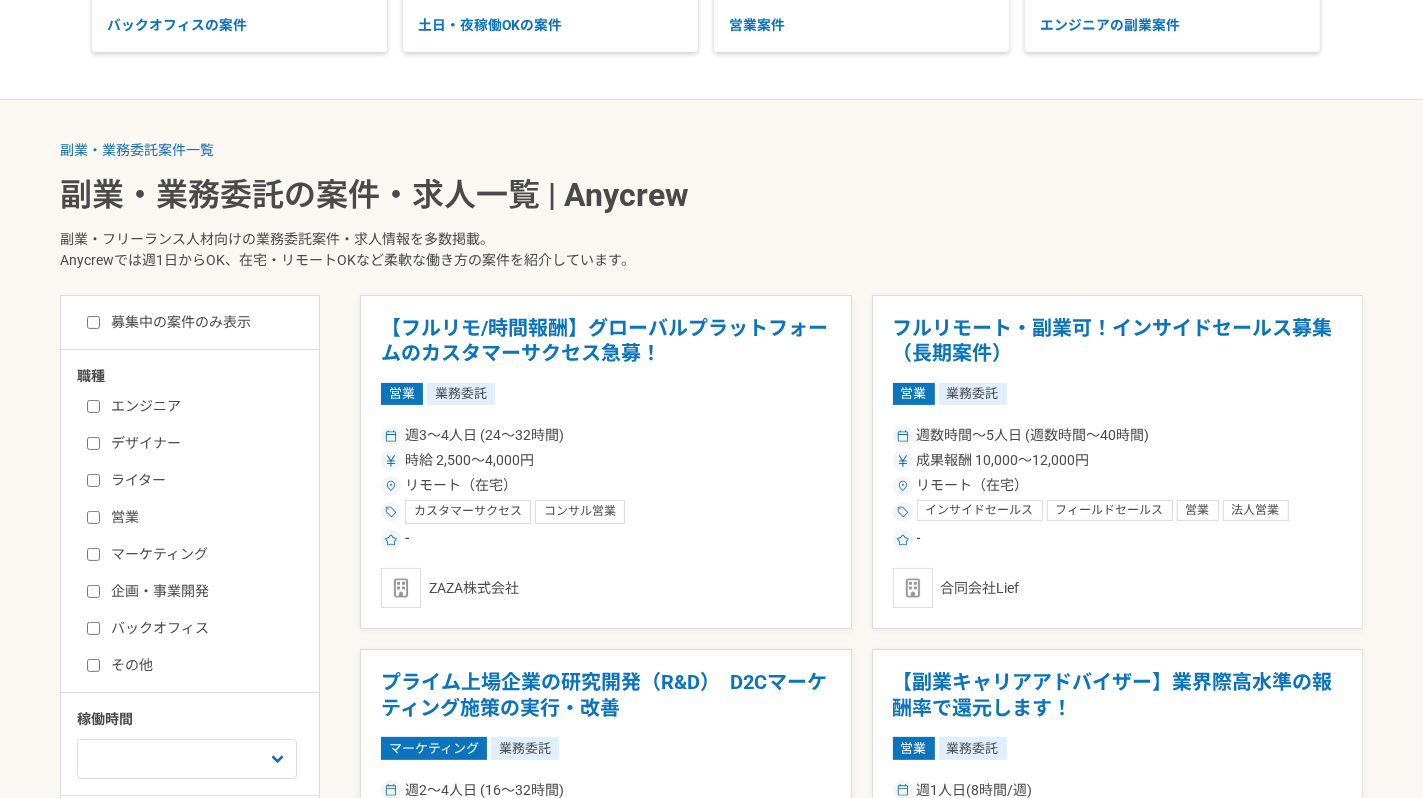 click on "募集中の案件のみ表示" at bounding box center (169, 322) 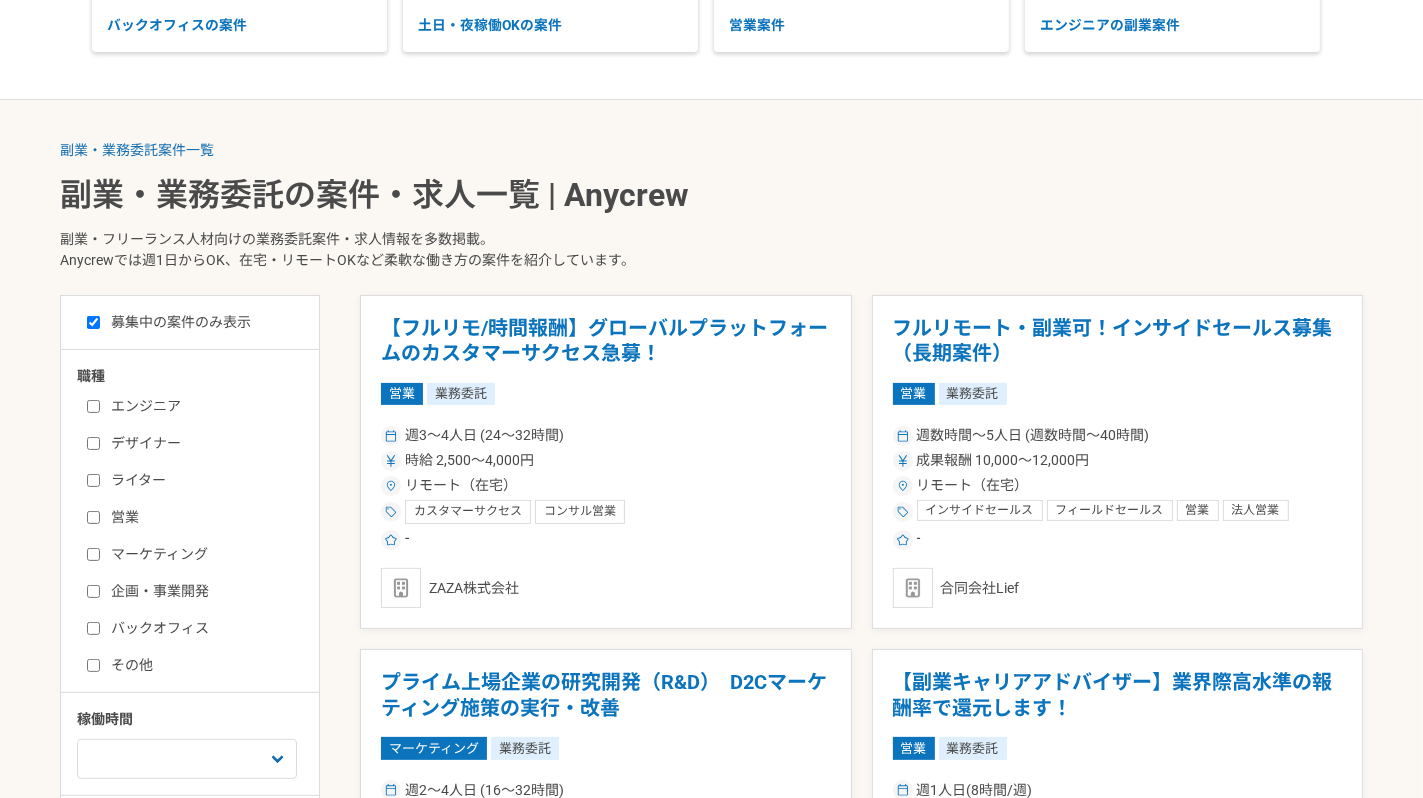 click on "募集中の案件のみ表示" at bounding box center [169, 322] 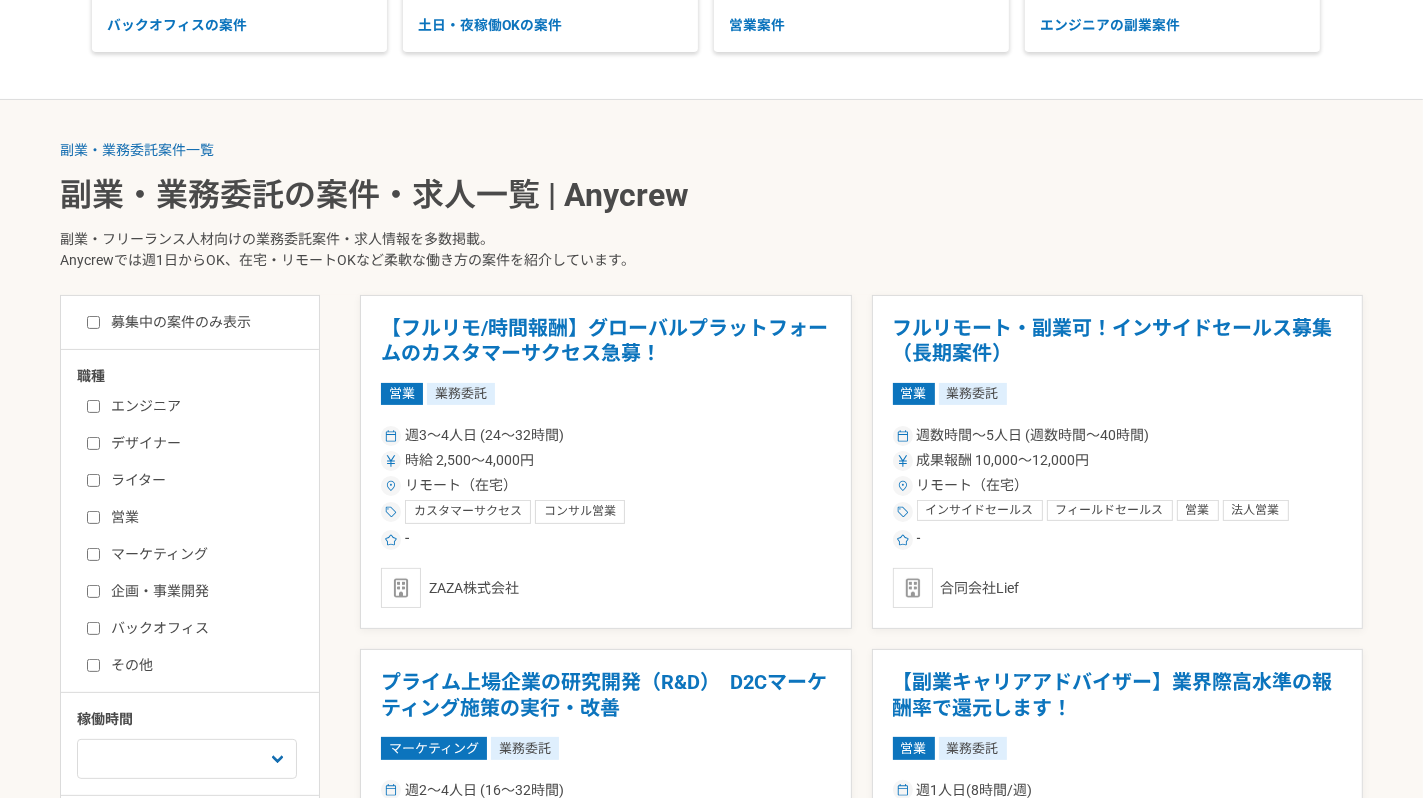 click on "募集中の案件のみ表示" at bounding box center (169, 322) 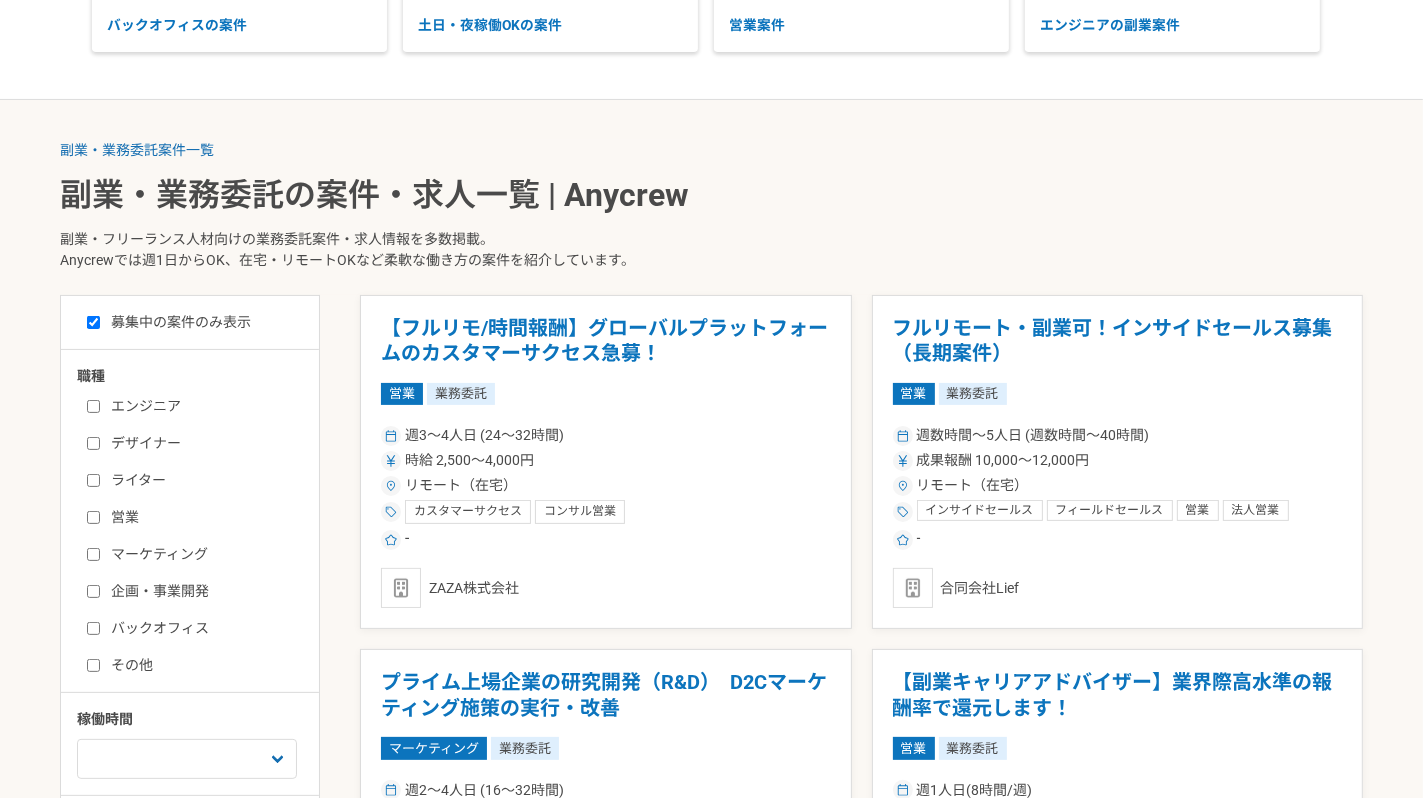 click on "募集中の案件のみ表示" at bounding box center [169, 322] 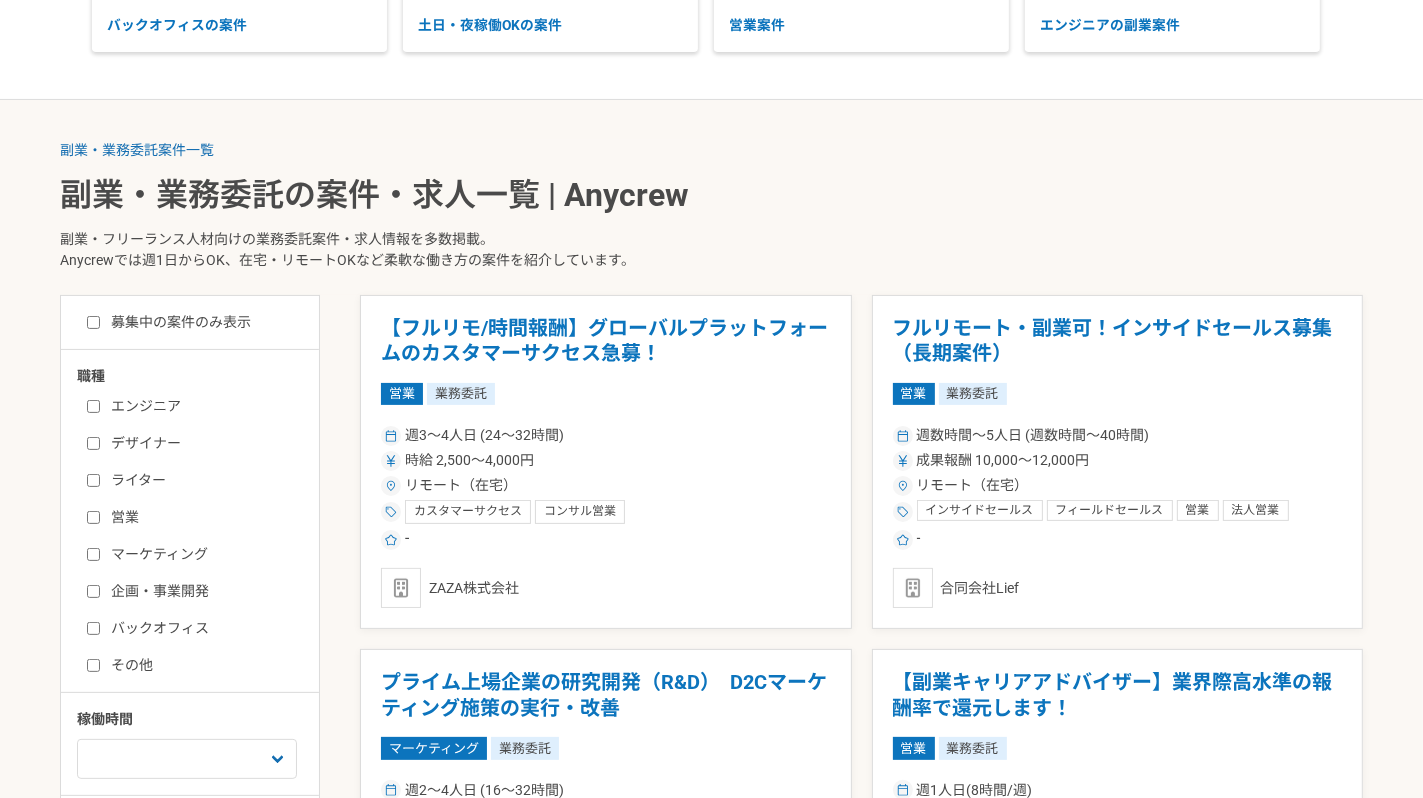 click on "募集中の案件のみ表示" at bounding box center [169, 322] 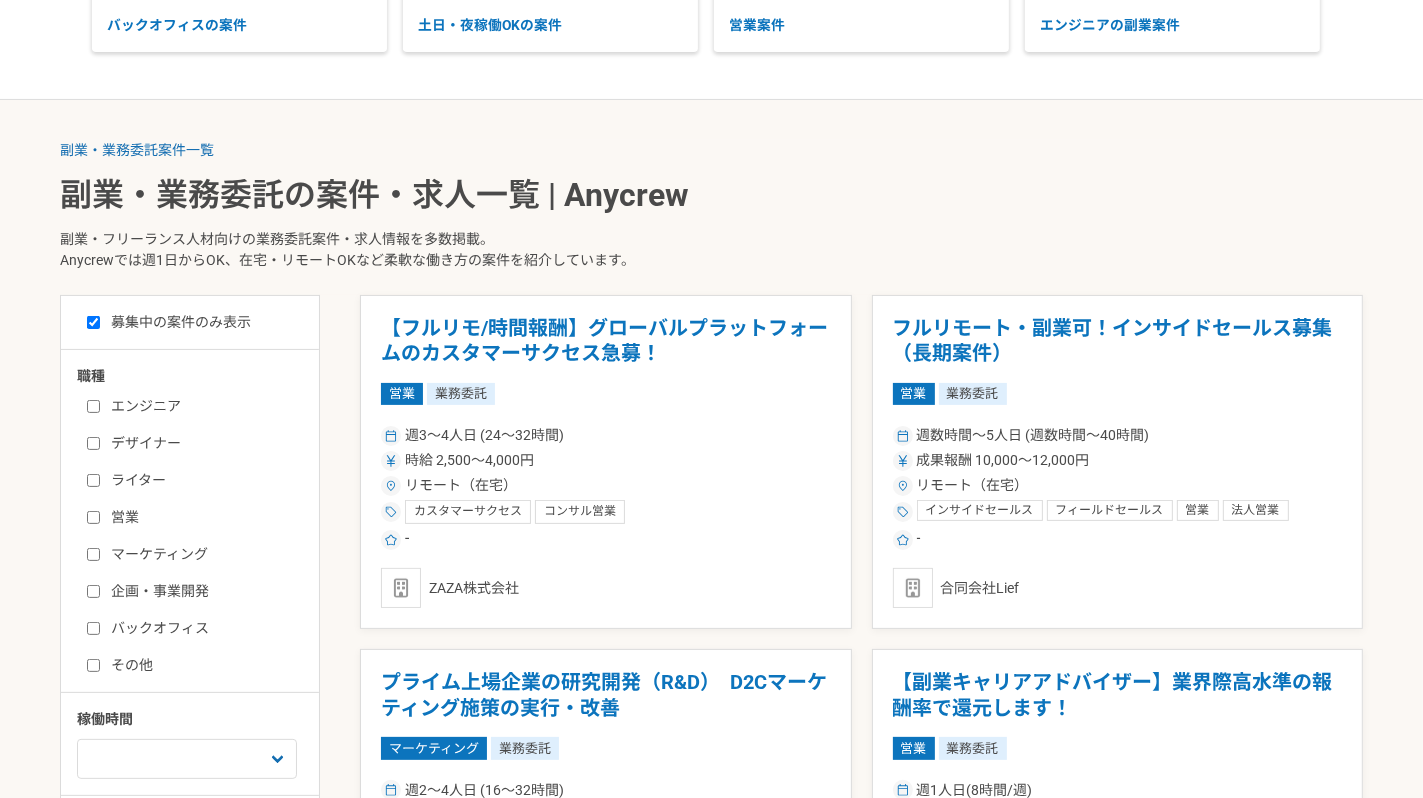 checkbox on "true" 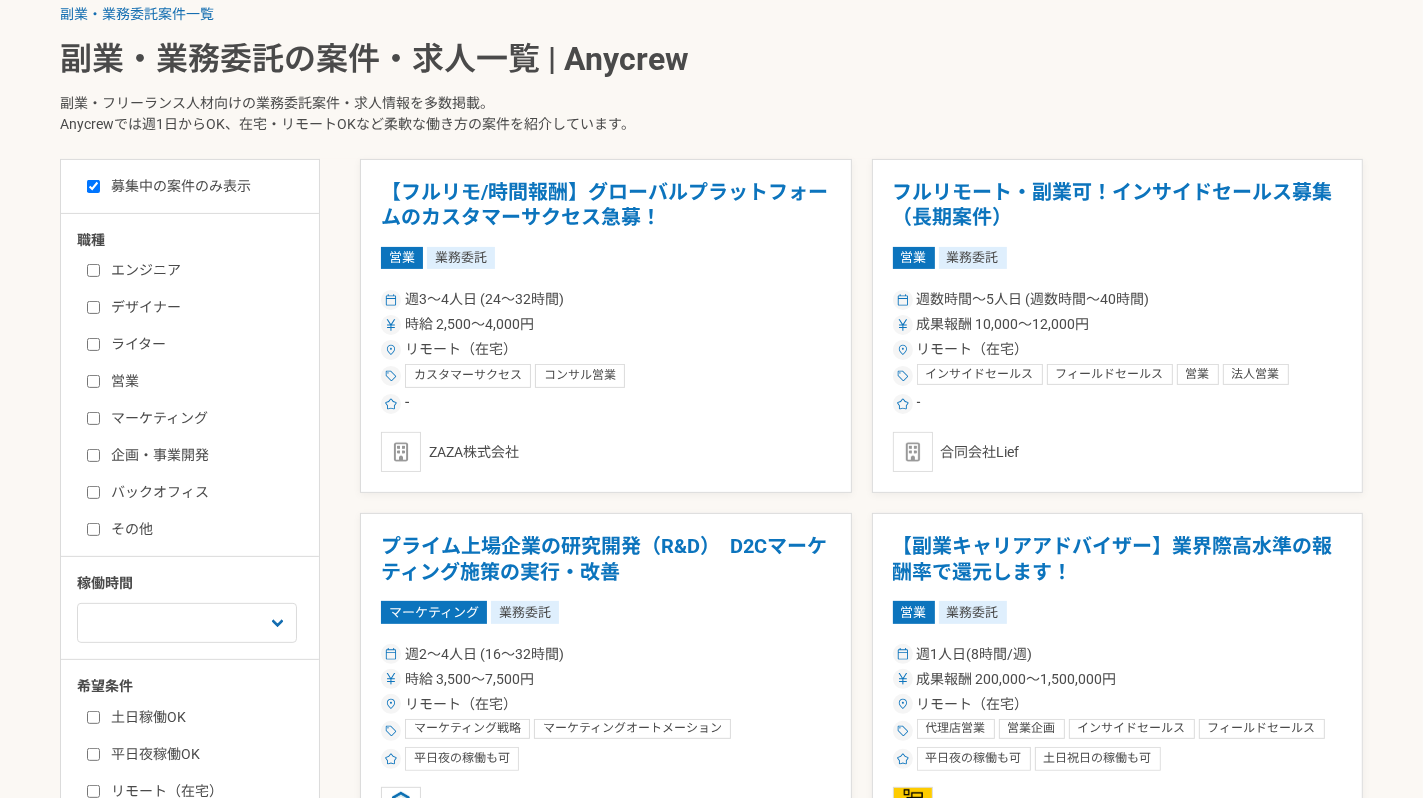 scroll, scrollTop: 432, scrollLeft: 0, axis: vertical 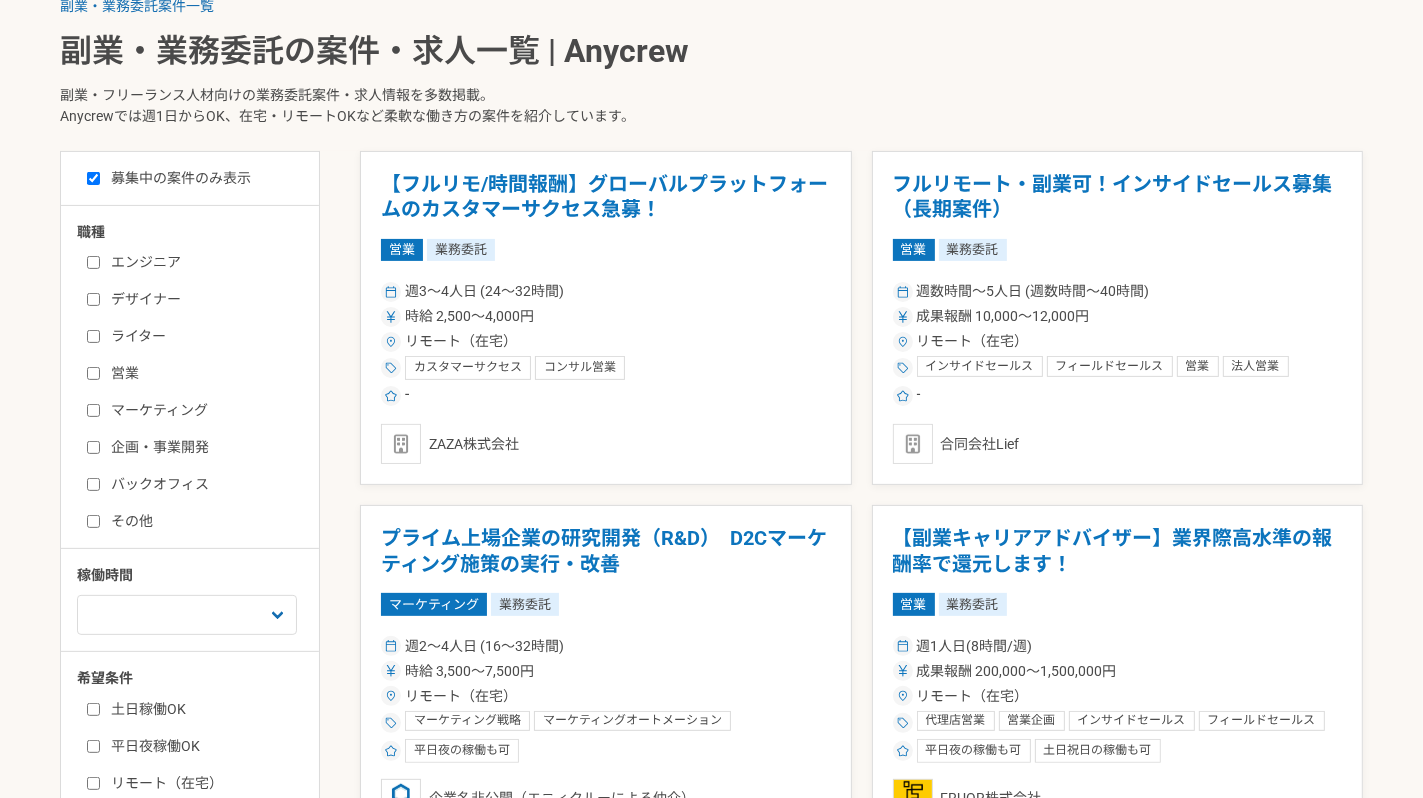 click on "エンジニア" at bounding box center (202, 262) 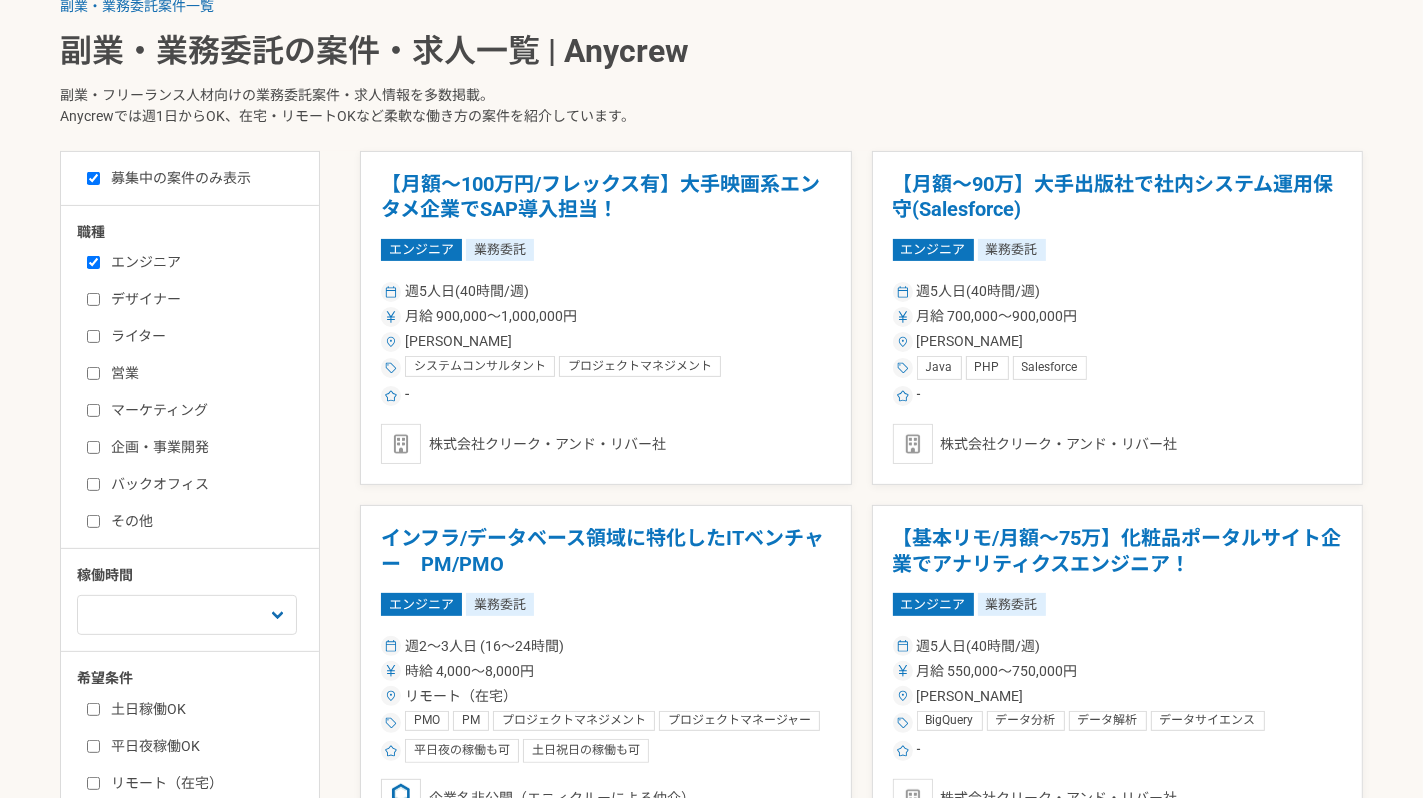 click on "エンジニア" at bounding box center [202, 262] 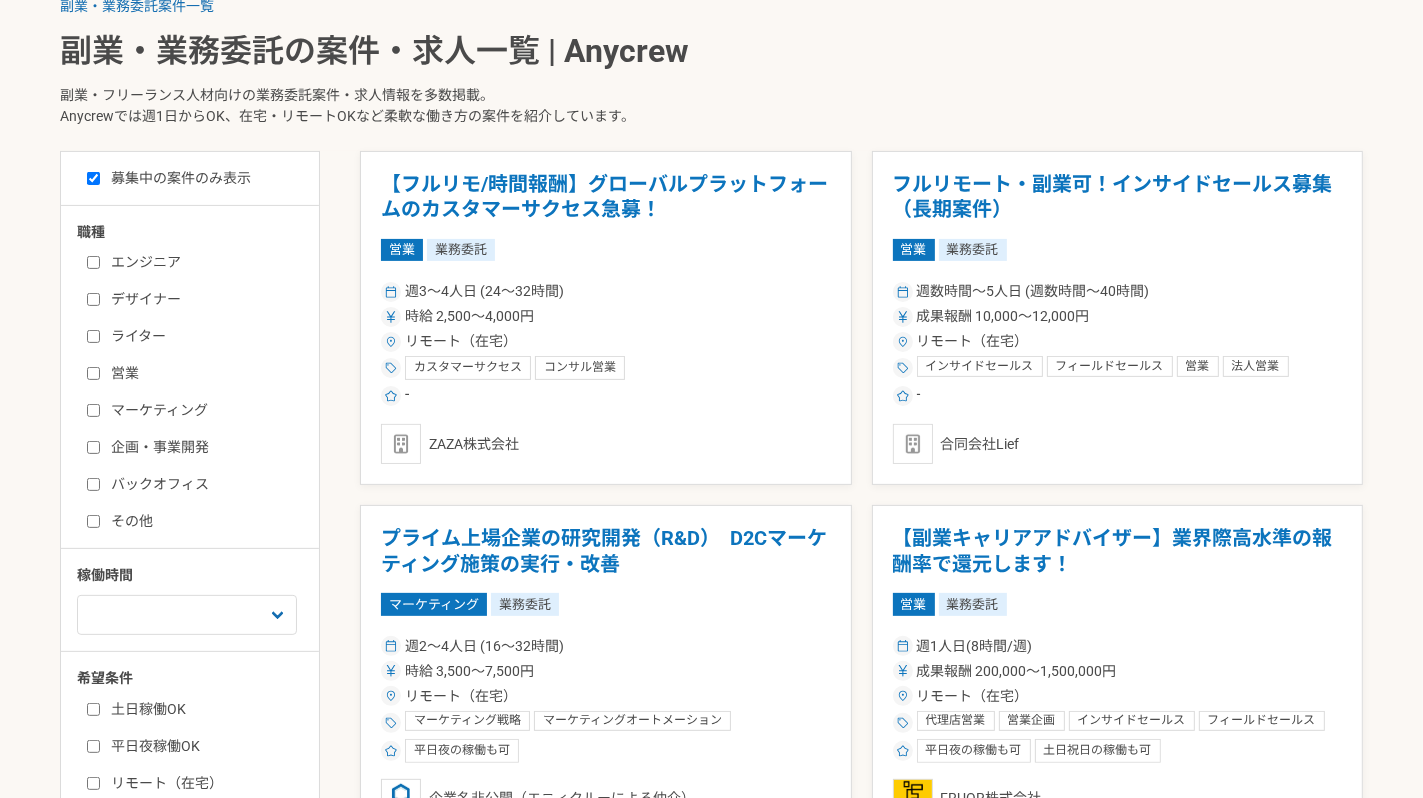 click on "エンジニア" at bounding box center (202, 262) 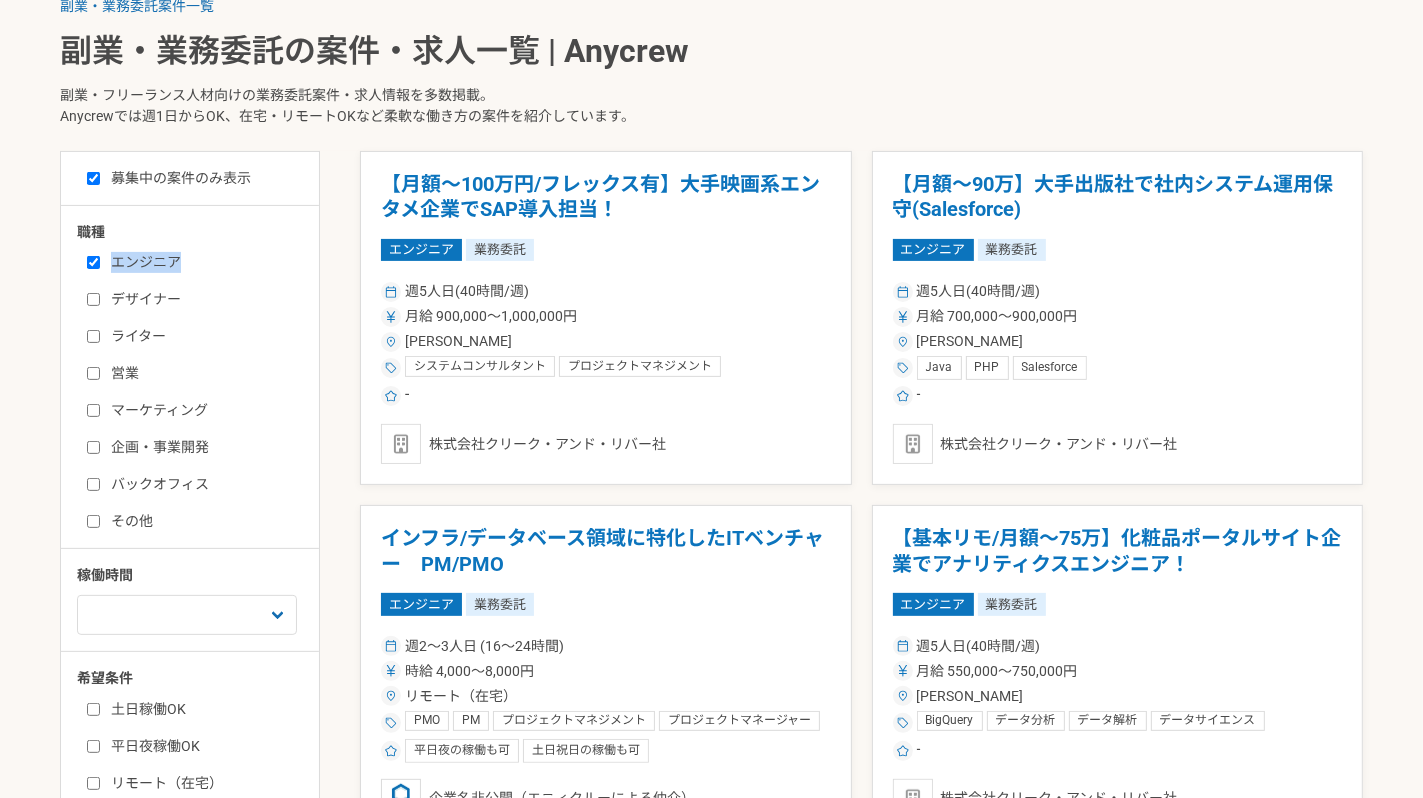 click on "エンジニア" at bounding box center (202, 262) 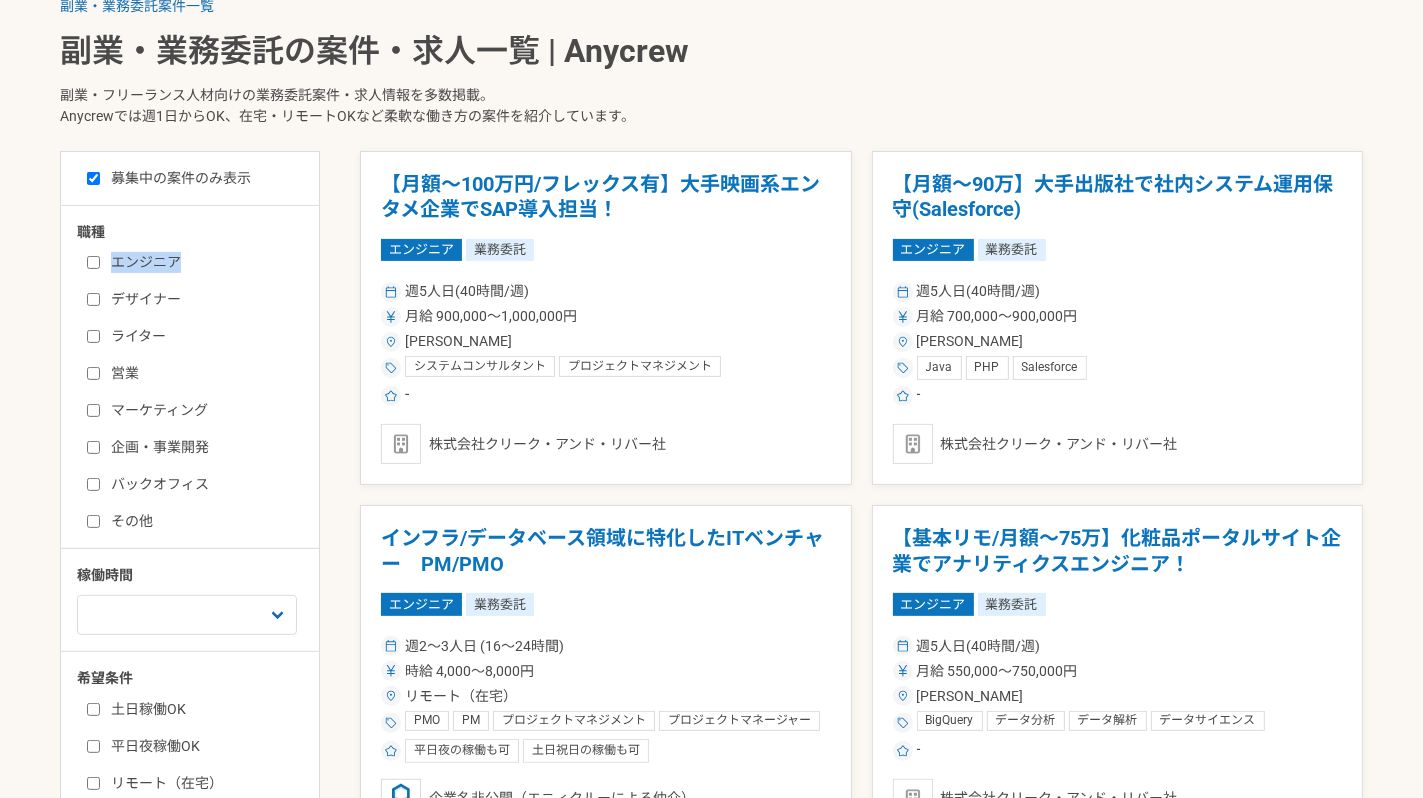 checkbox on "false" 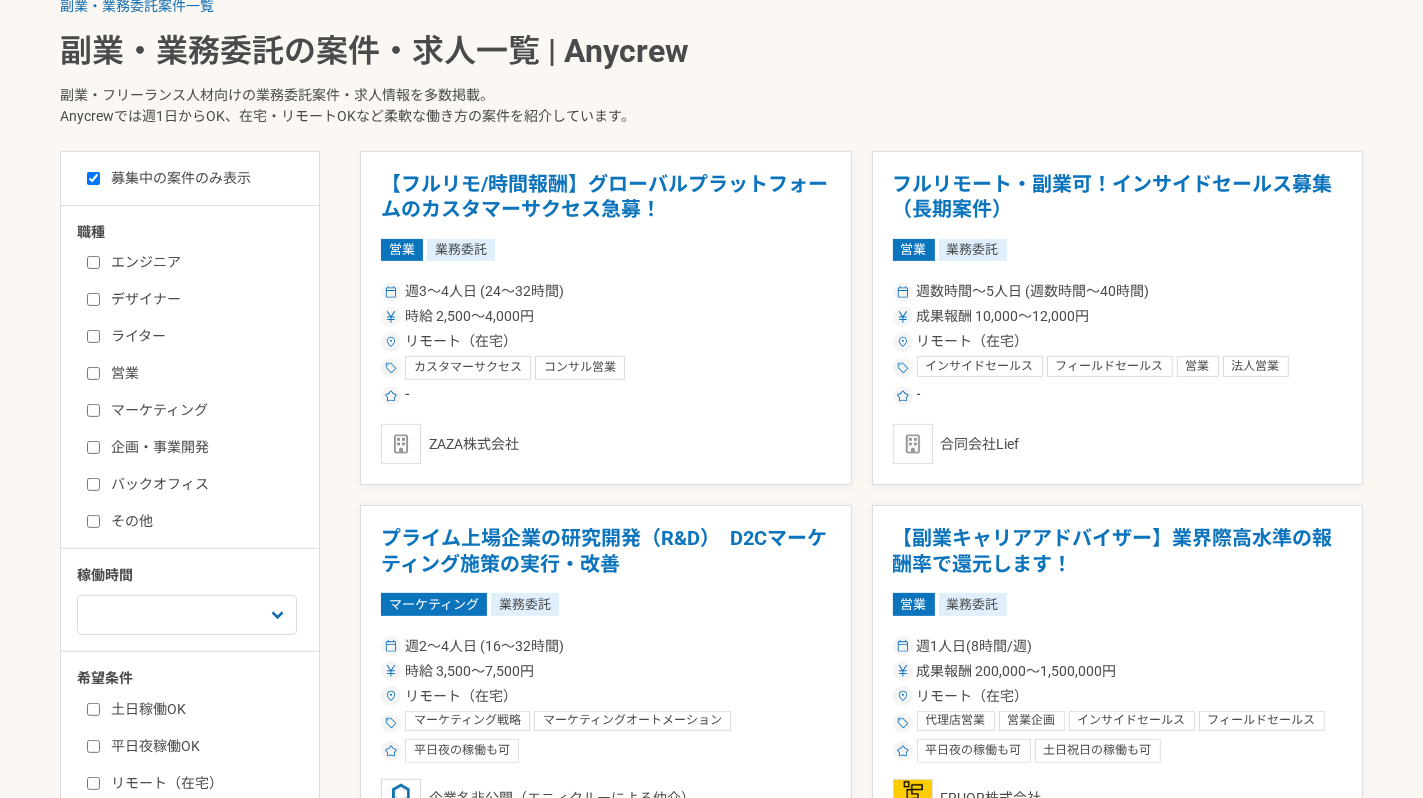 click on "職種" at bounding box center (127, 234) 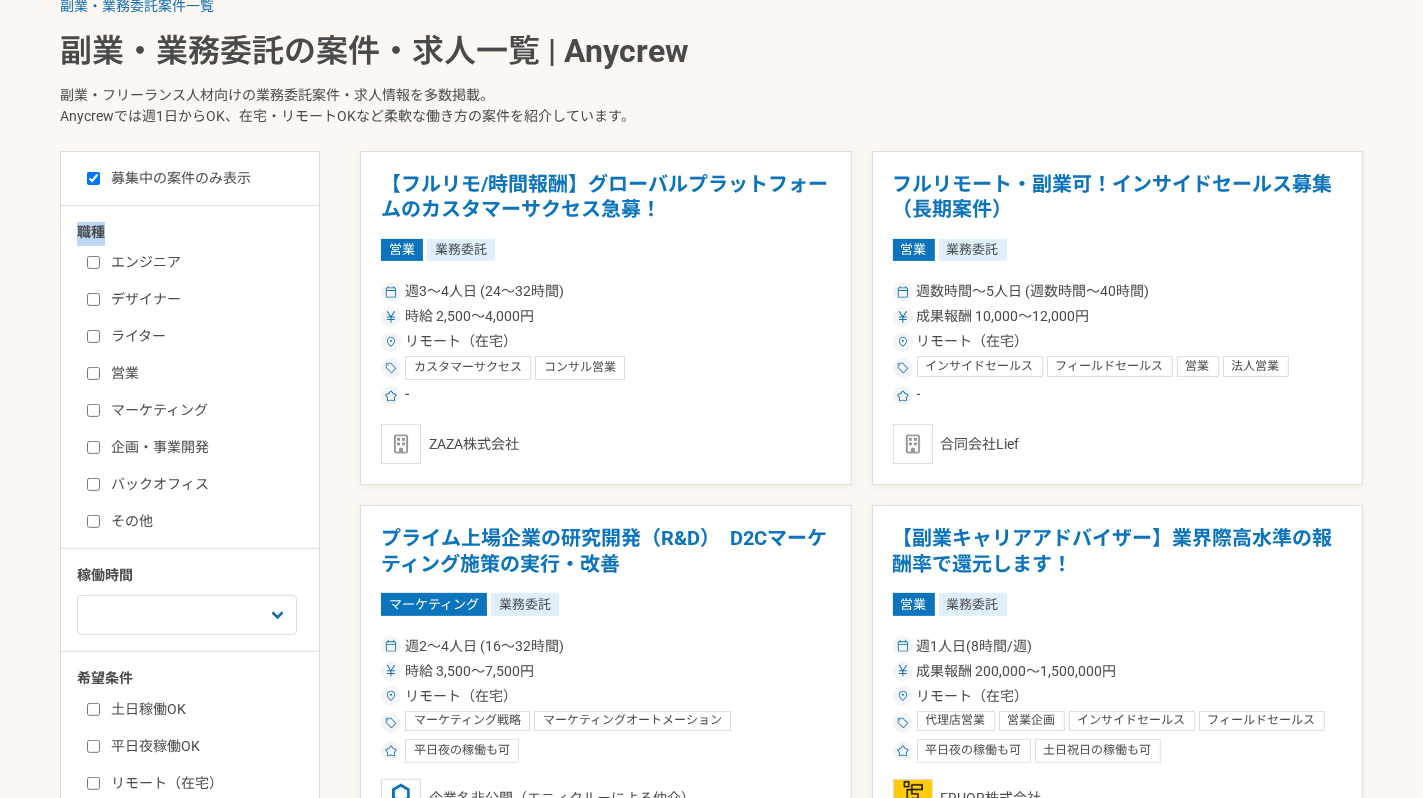 click on "職種" at bounding box center (127, 234) 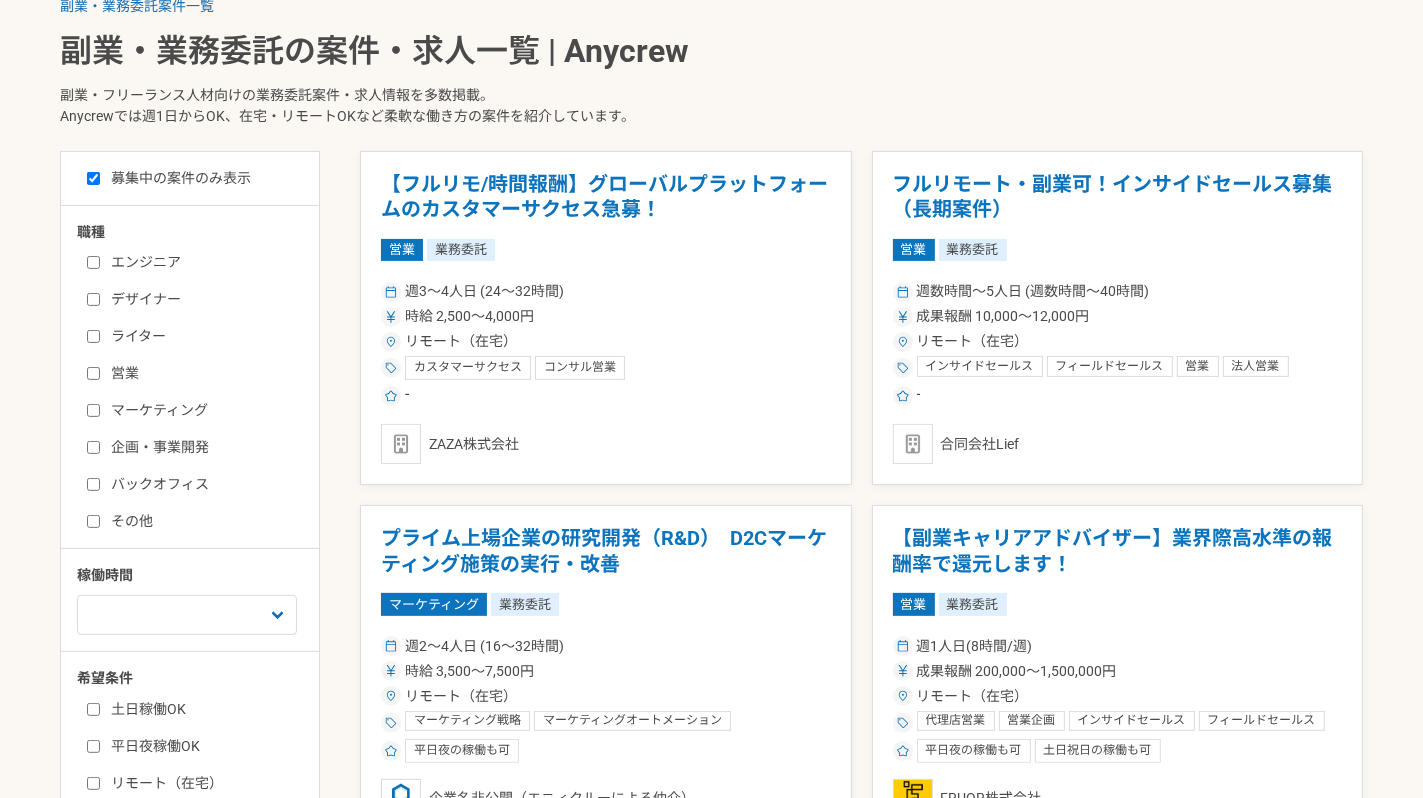 click on "職種" at bounding box center (127, 234) 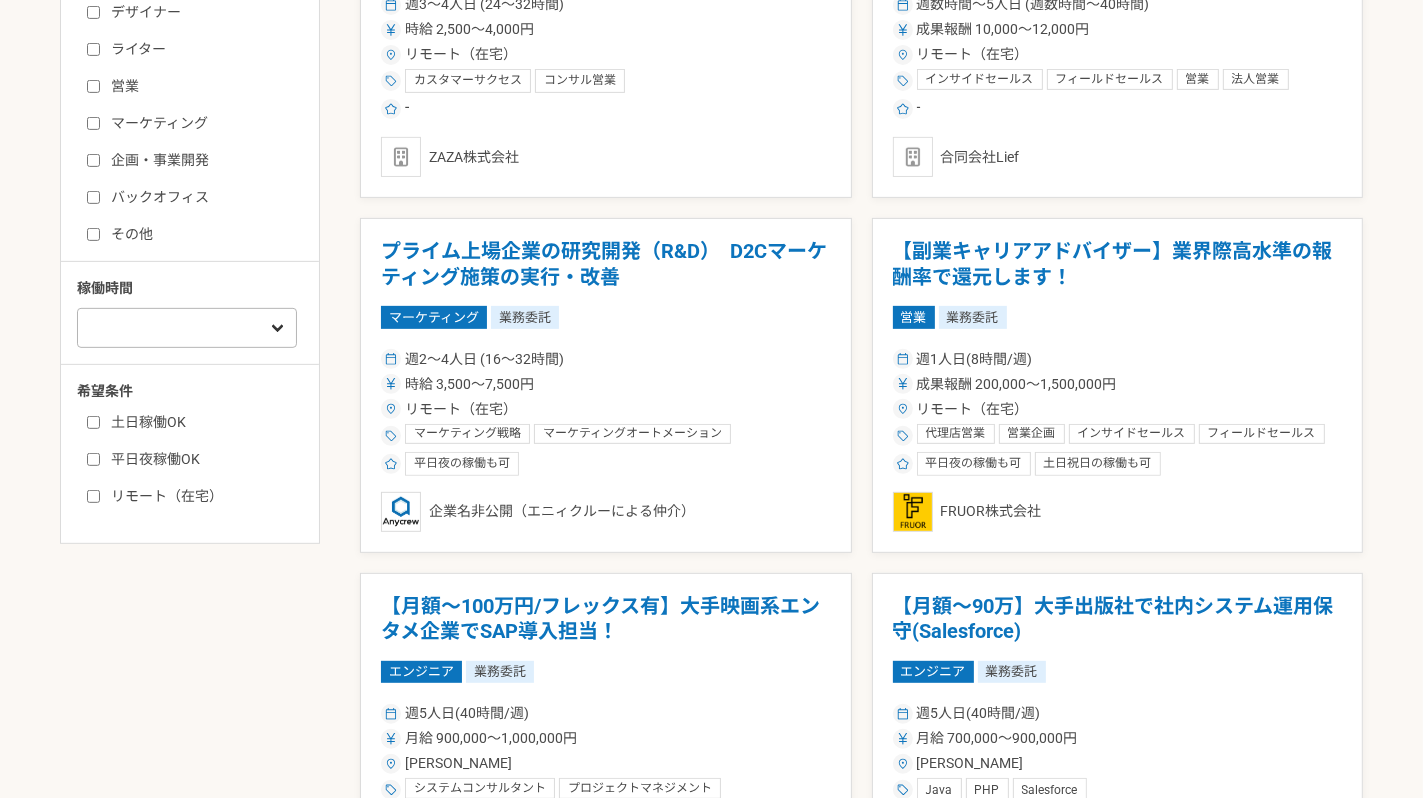 scroll, scrollTop: 720, scrollLeft: 0, axis: vertical 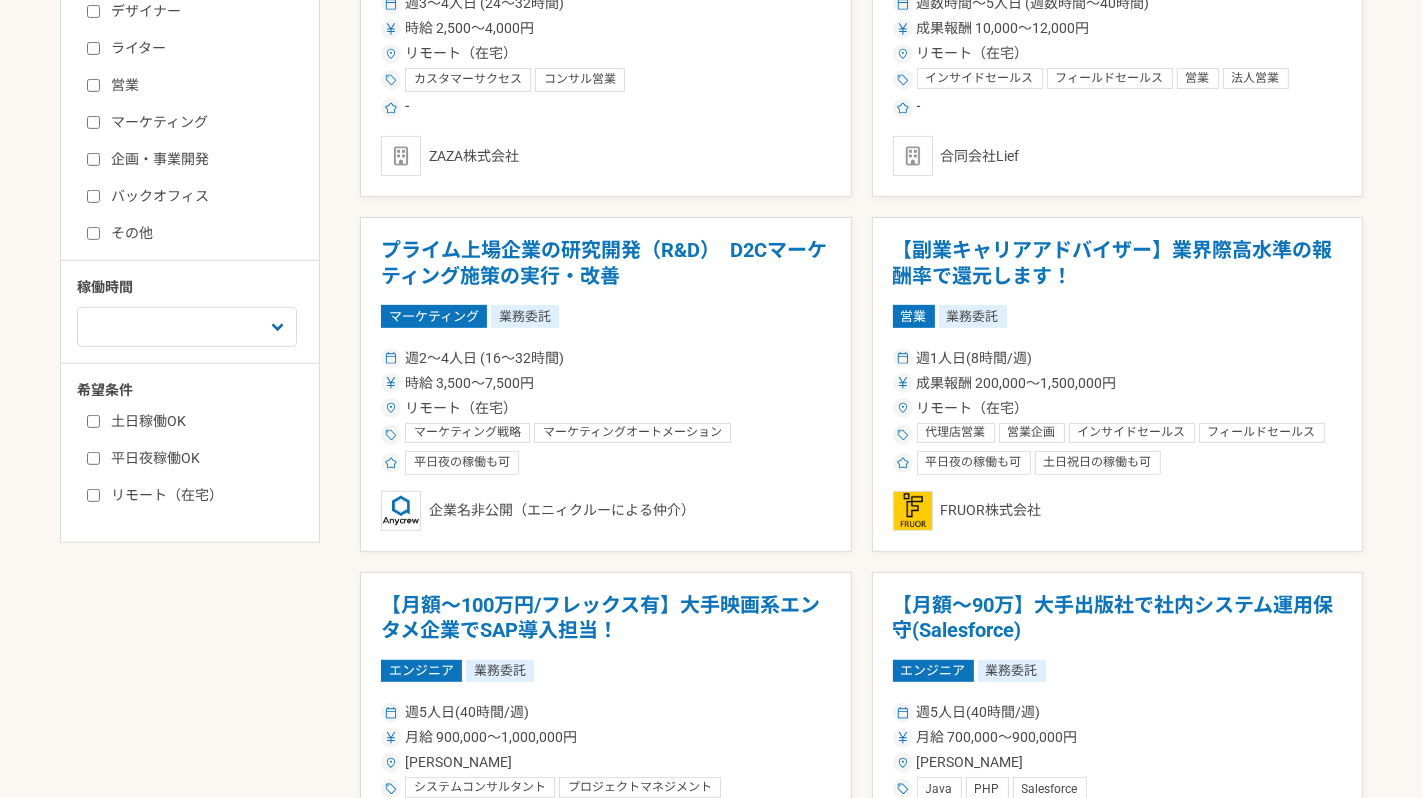click on "リモート（在宅）" at bounding box center (202, 495) 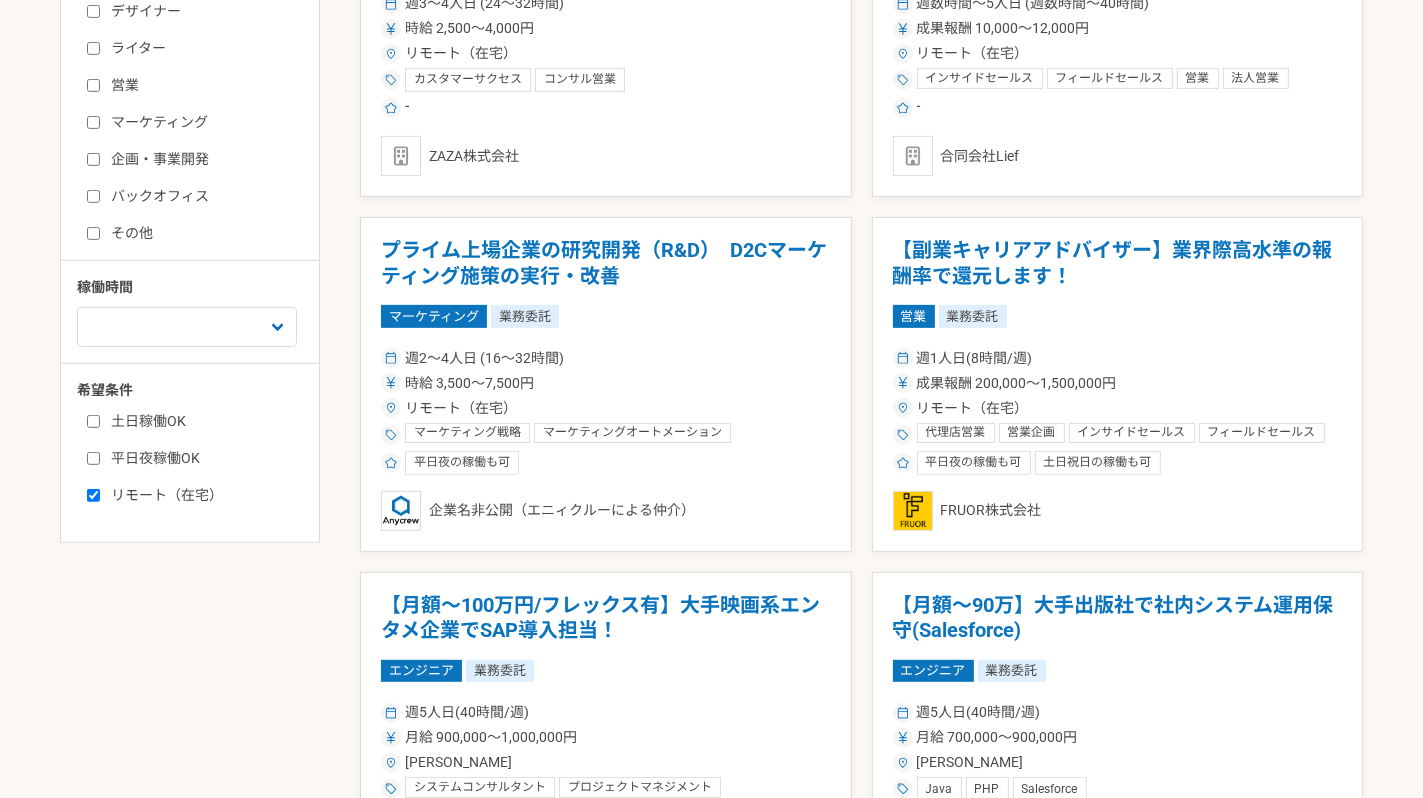 checkbox on "true" 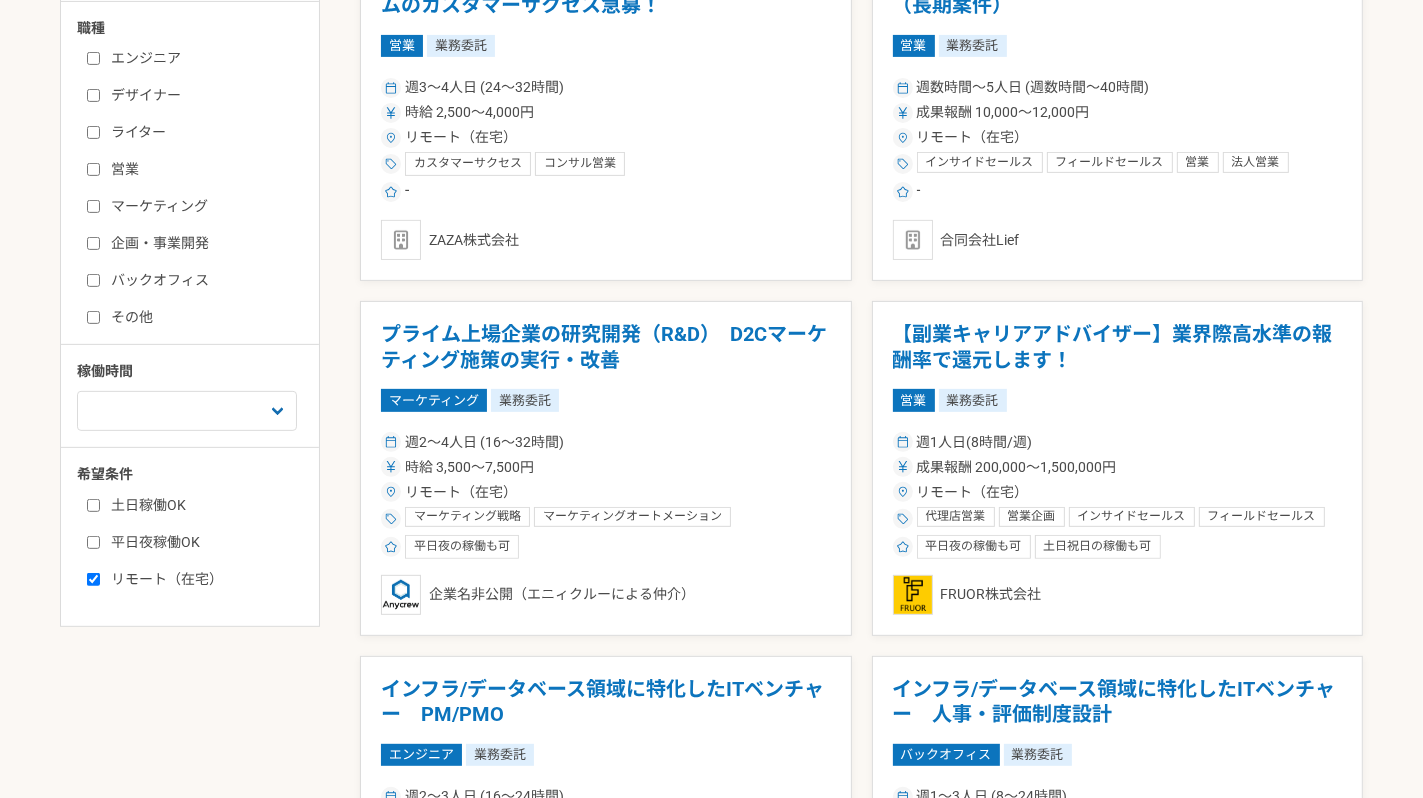 scroll, scrollTop: 576, scrollLeft: 0, axis: vertical 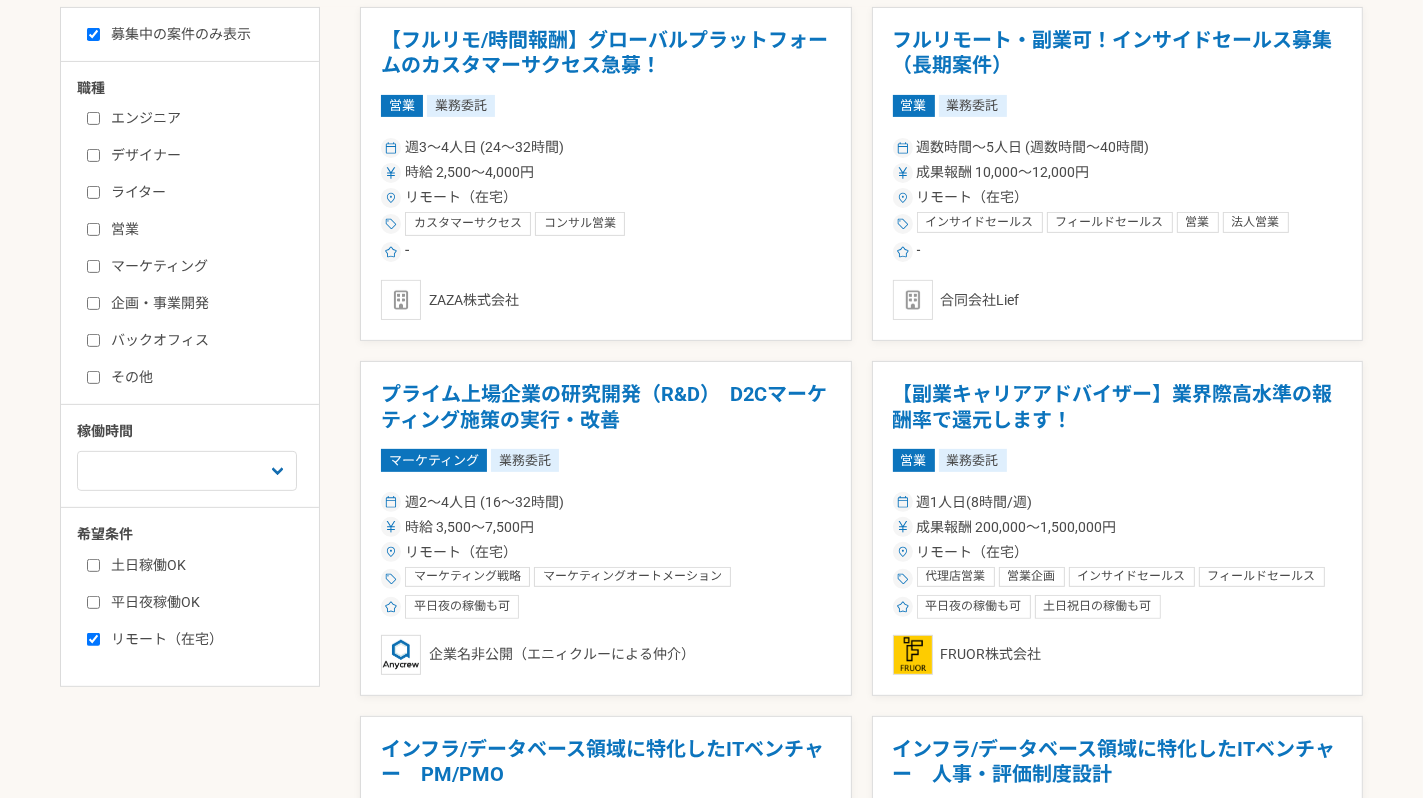 click on "エンジニア デザイナー ライター 営業 マーケティング 企画・事業開発 バックオフィス その他" at bounding box center (197, 245) 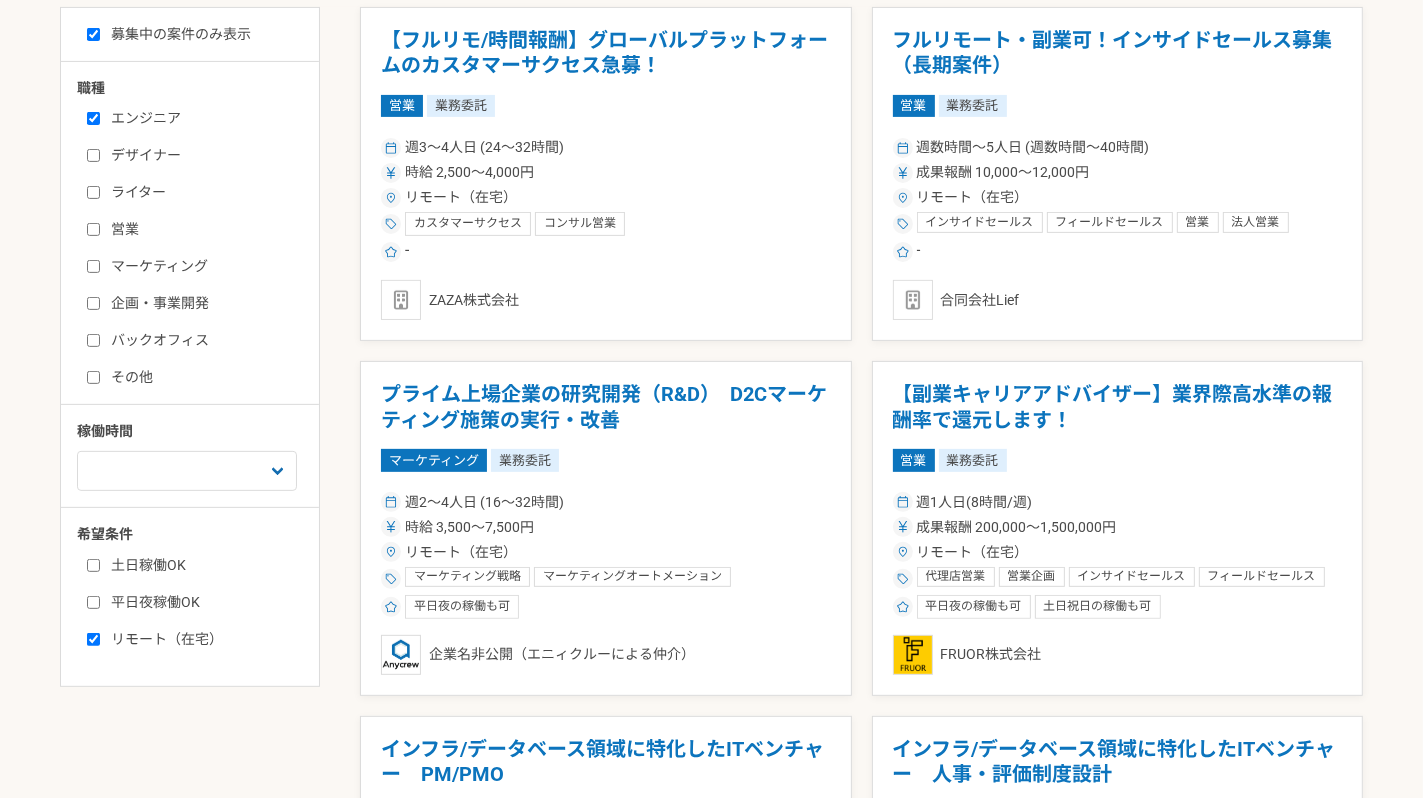 checkbox on "true" 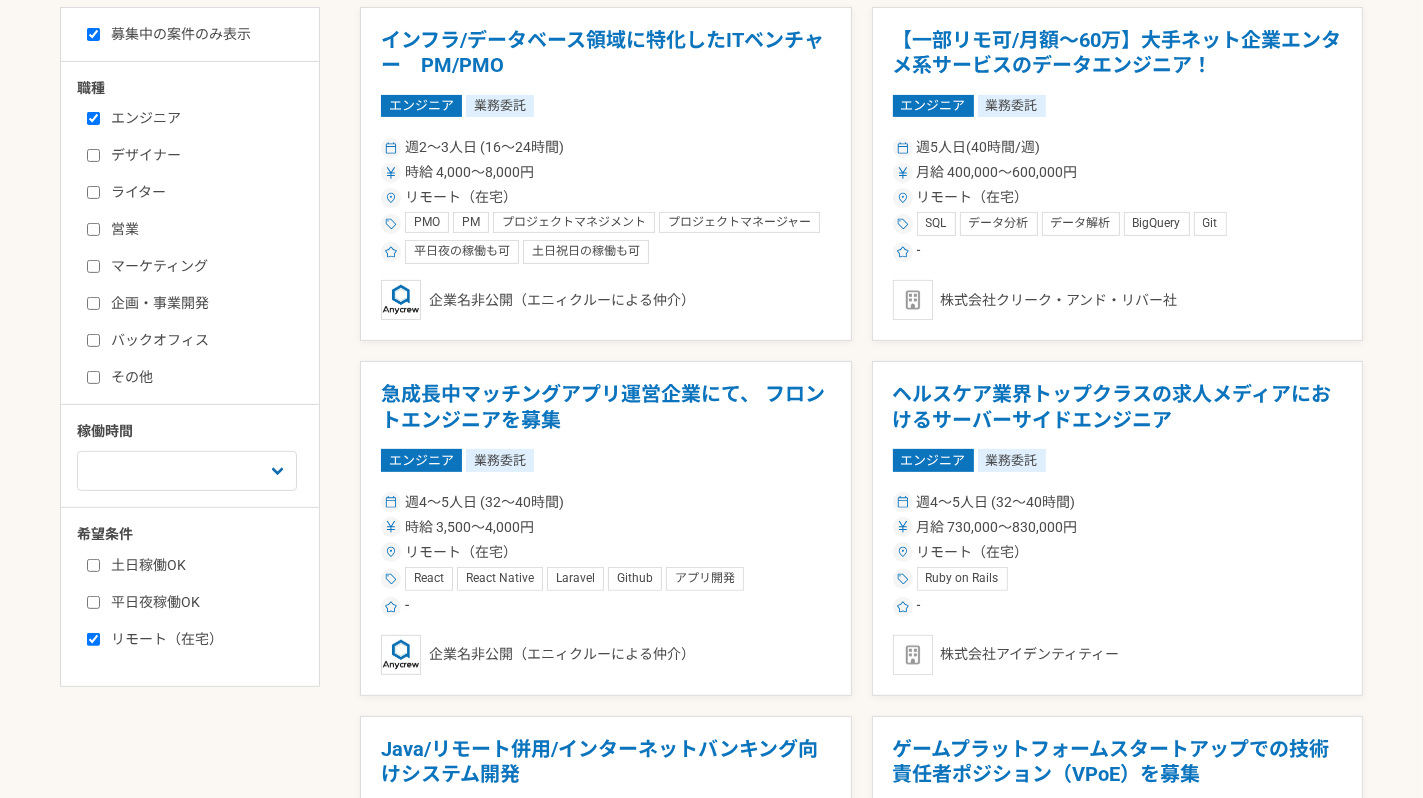click on "稼働時間 週1人日（8時間）以下 週2人日（16時間）以下 週3人日（24時間）以下 週4人日（32時間）以下 週5人日（40時間）以下" at bounding box center (198, 456) 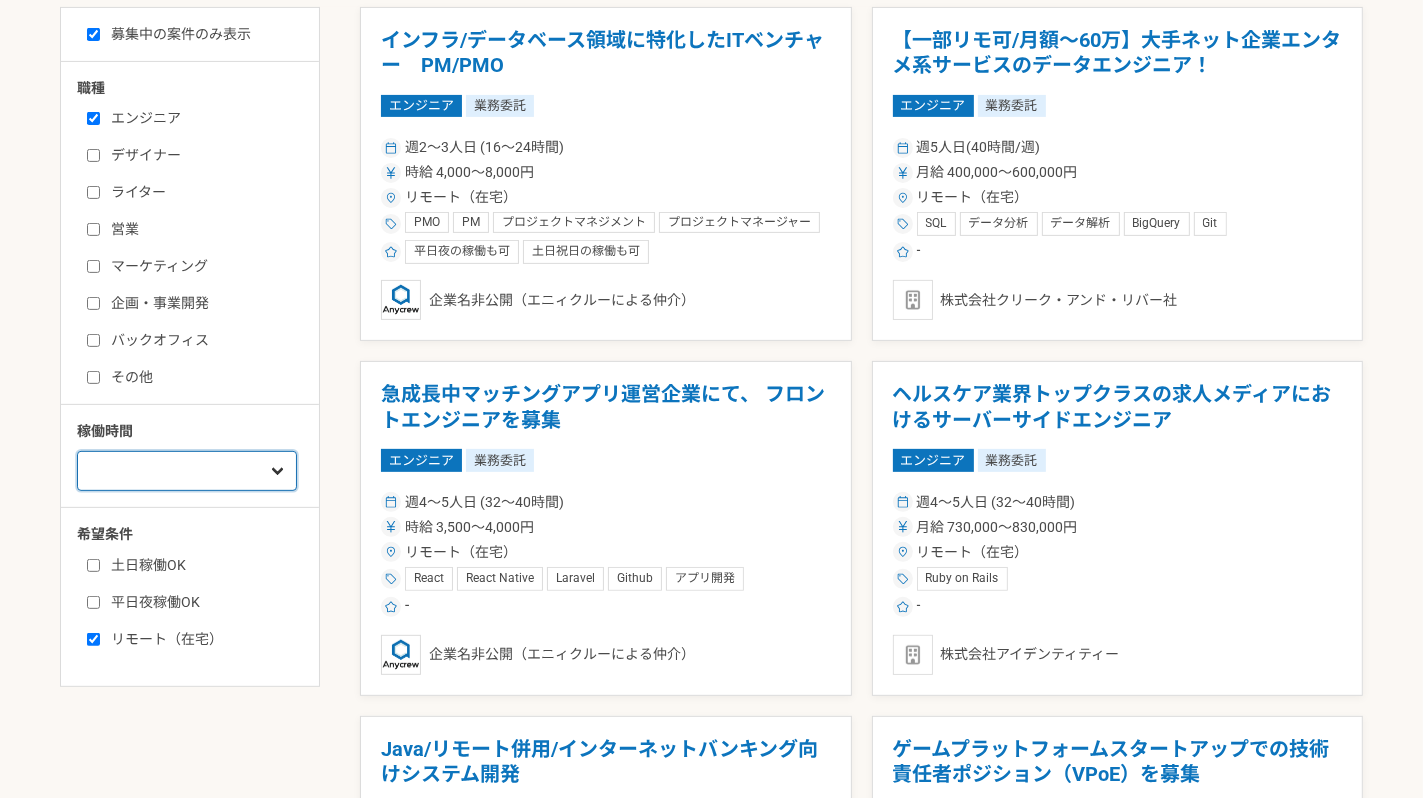 click on "週1人日（8時間）以下 週2人日（16時間）以下 週3人日（24時間）以下 週4人日（32時間）以下 週5人日（40時間）以下" at bounding box center (187, 471) 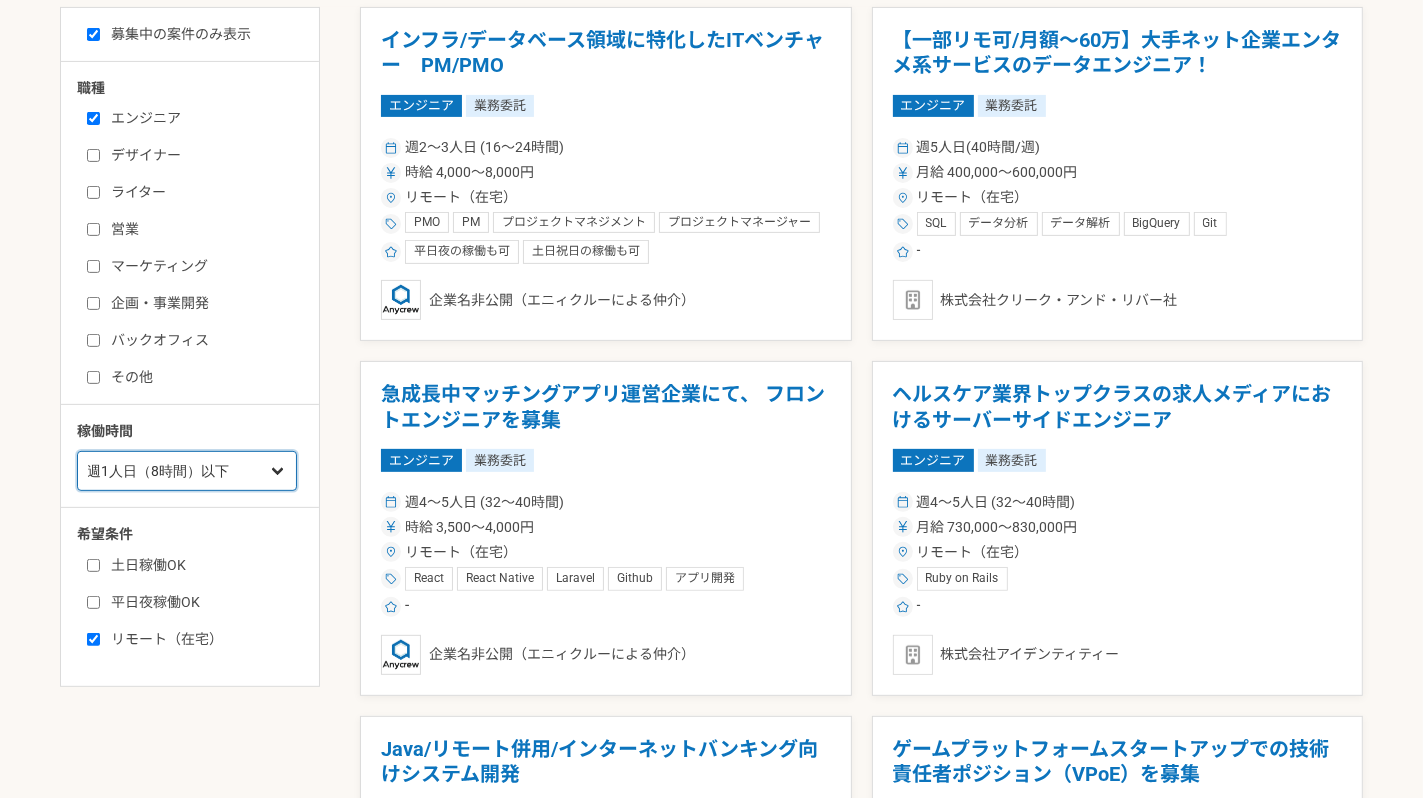 click on "週1人日（8時間）以下" at bounding box center (0, 0) 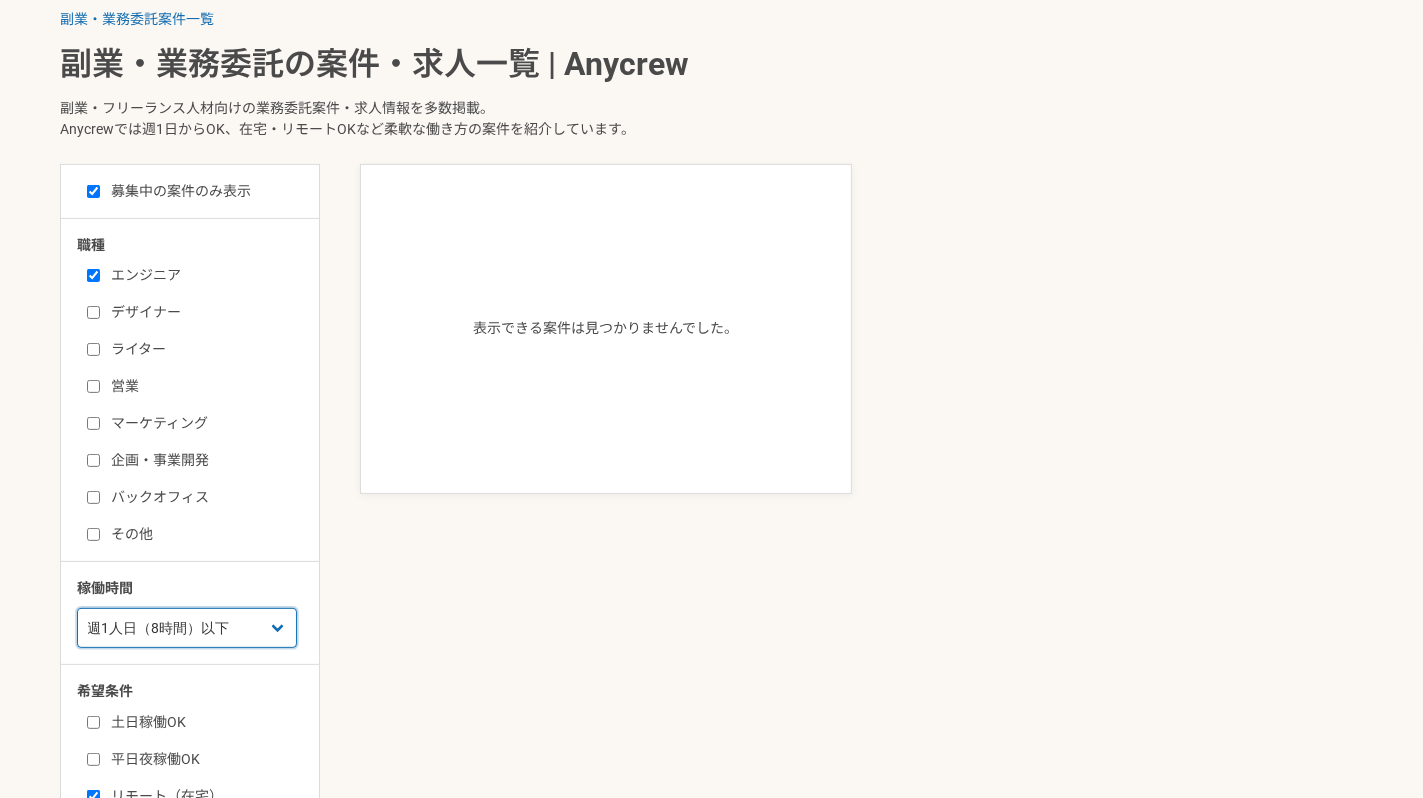 scroll, scrollTop: 576, scrollLeft: 0, axis: vertical 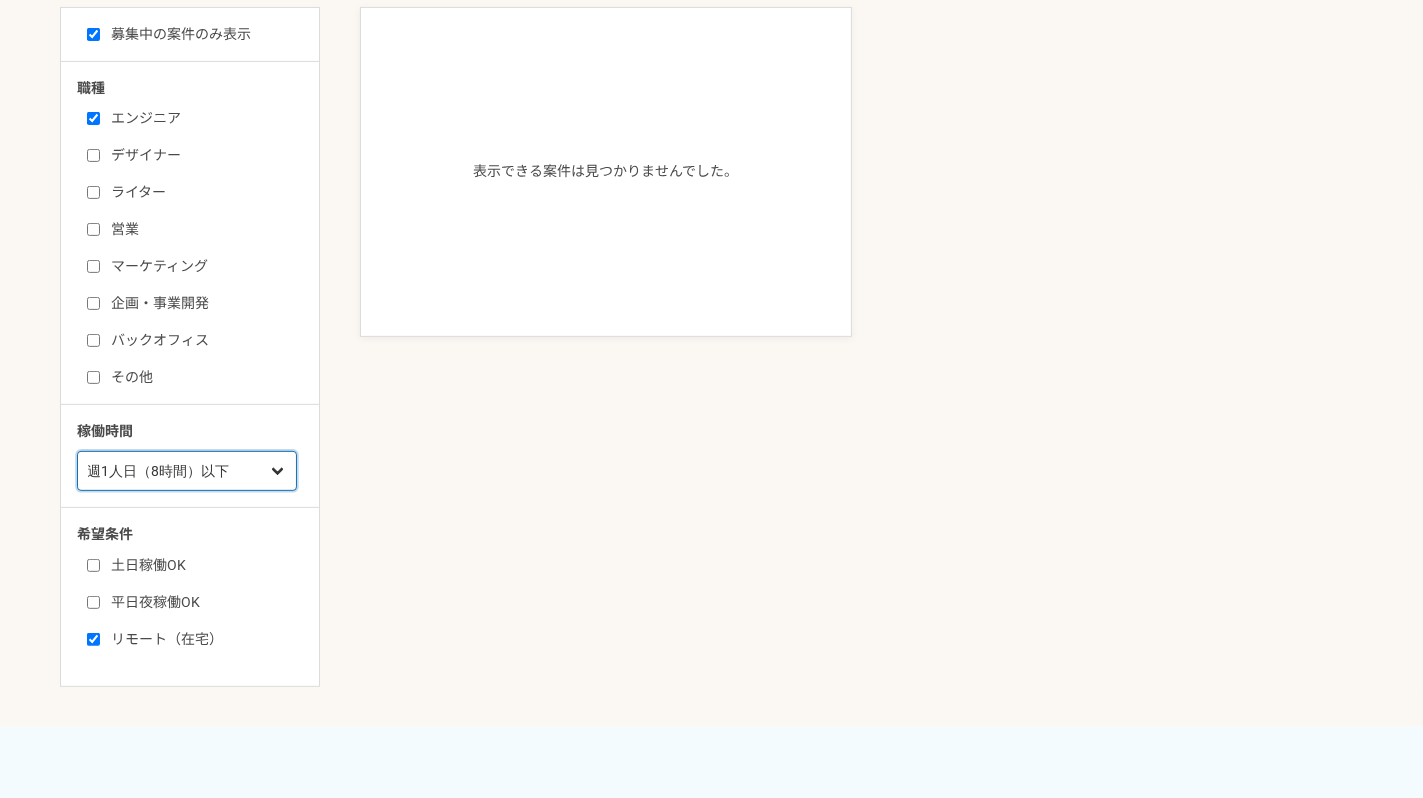 click on "週1人日（8時間）以下 週2人日（16時間）以下 週3人日（24時間）以下 週4人日（32時間）以下 週5人日（40時間）以下" at bounding box center (187, 471) 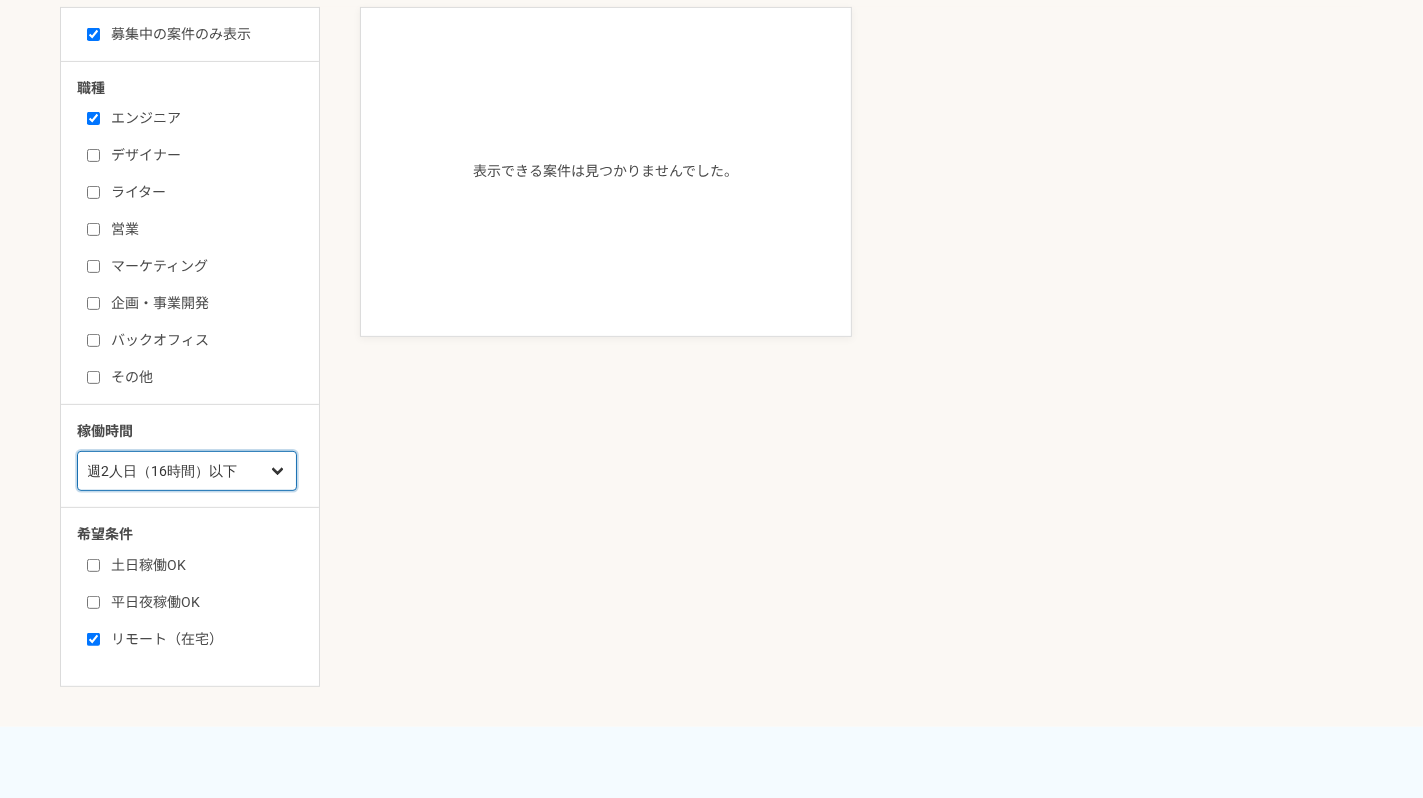click on "週2人日（16時間）以下" at bounding box center (0, 0) 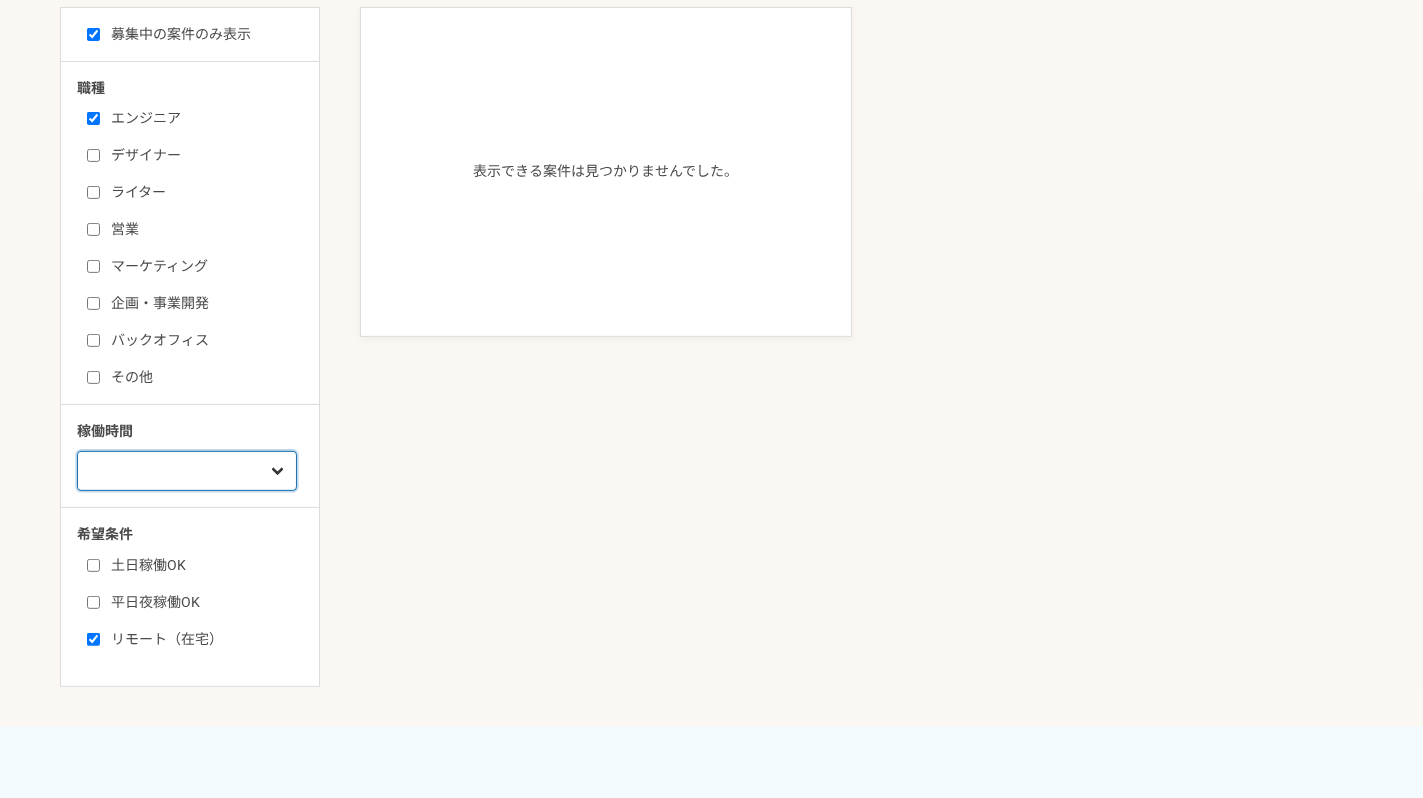 click at bounding box center (0, 0) 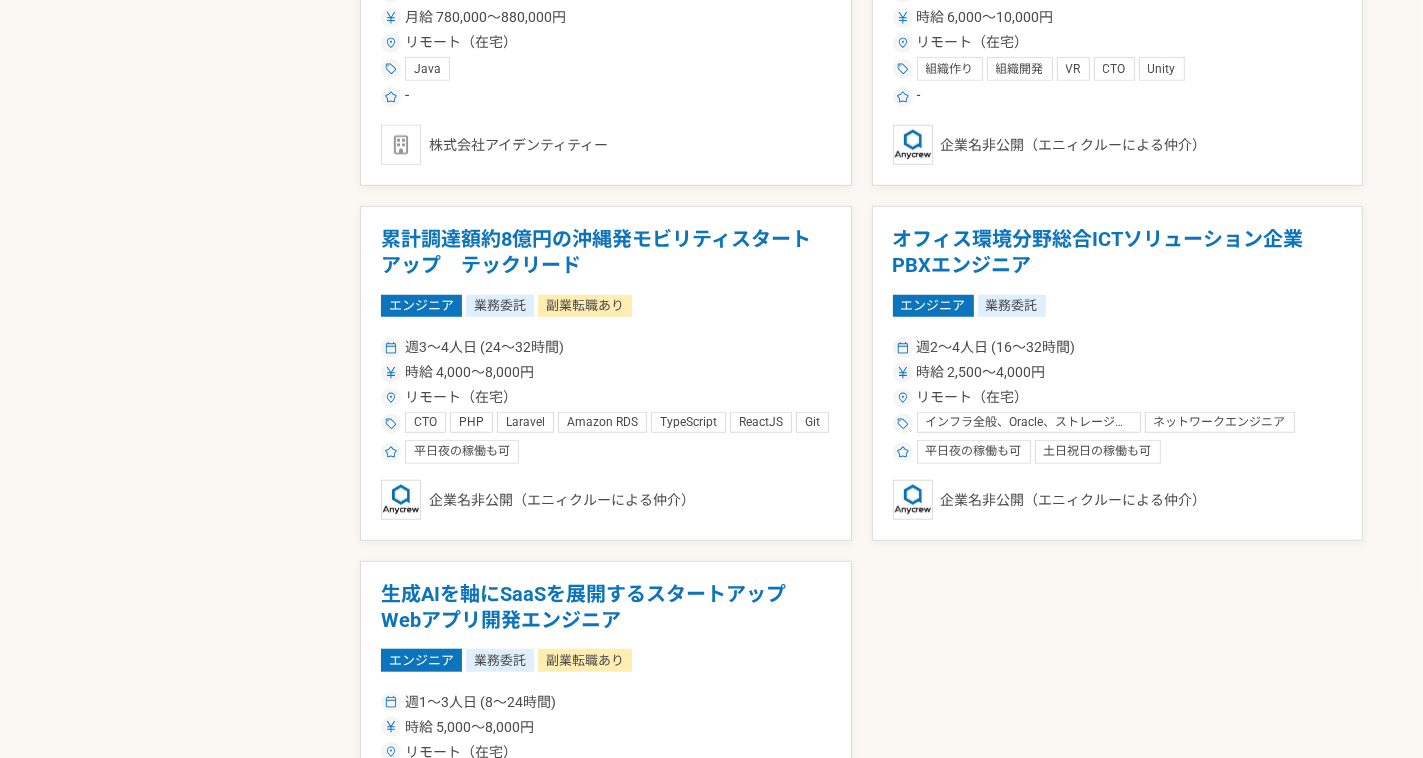 scroll, scrollTop: 2016, scrollLeft: 0, axis: vertical 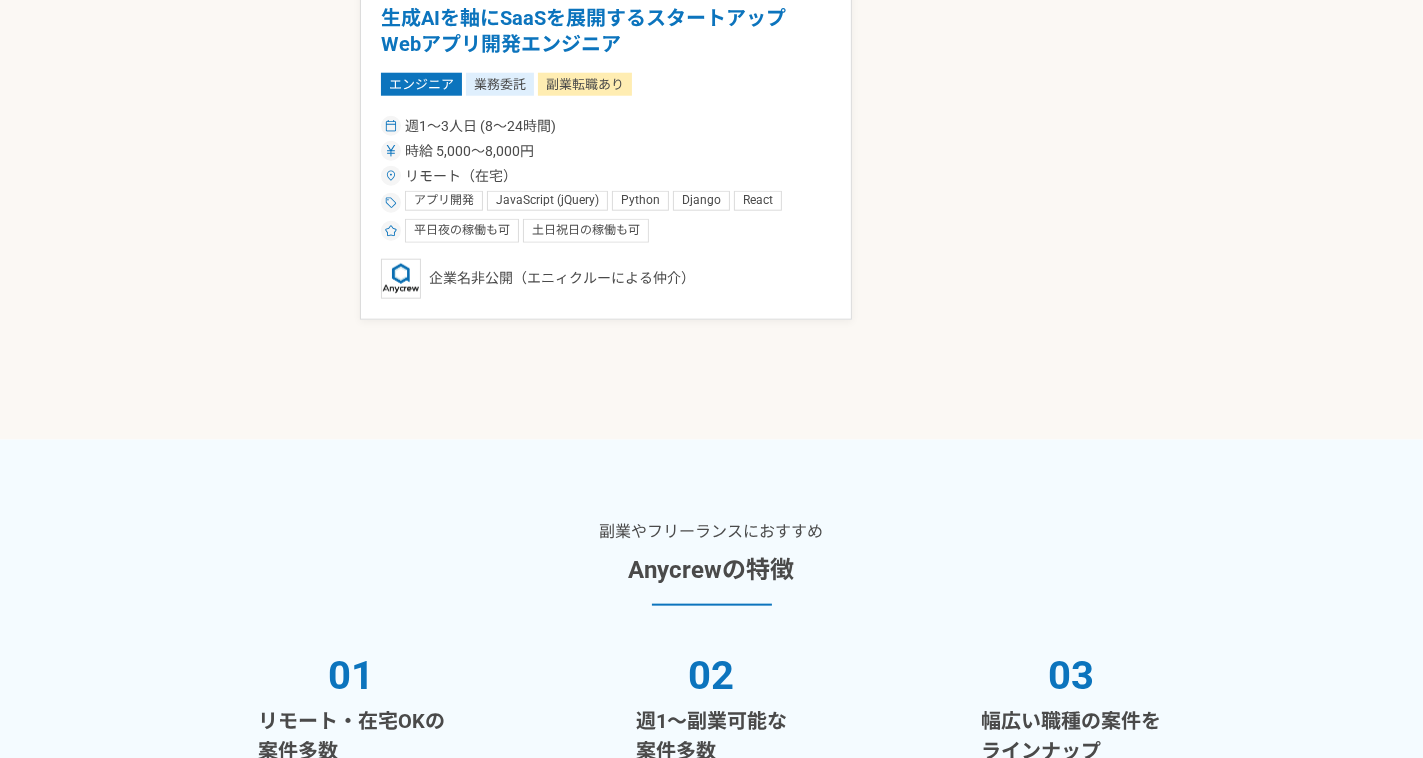 click on "募集中の案件のみ表示 職種 エンジニア デザイナー ライター 営業 マーケティング 企画・事業開発 バックオフィス その他 稼働時間 週1人日（8時間）以下 週2人日（16時間）以下 週3人日（24時間）以下 週4人日（32時間）以下 週5人日（40時間）以下 希望条件 土日稼働OK 平日夜稼働OK リモート（在宅） インフラ/データベース領域に特化したITベンチャー　PM/PMO エンジニア 業務委託 週2〜3人日 (16〜24時間) 時給 4,000〜8,000円 リモート（在宅） PMO PM プロジェクトマネジメント プロジェクトマネージャー クラウドツール プロジェクト プロジェクトリーダー 要件定義 データベース Oracle SQL PostgreSQL MySQL Python Java Linux 平日夜の稼働も可 土日祝日の稼働も可 企業名非公開（エニィクルーによる仲介） エンジニア 業務委託 週5人日(40時間/週) 月給 400,000〜600,000円 SQL Git" at bounding box center [711, -497] 